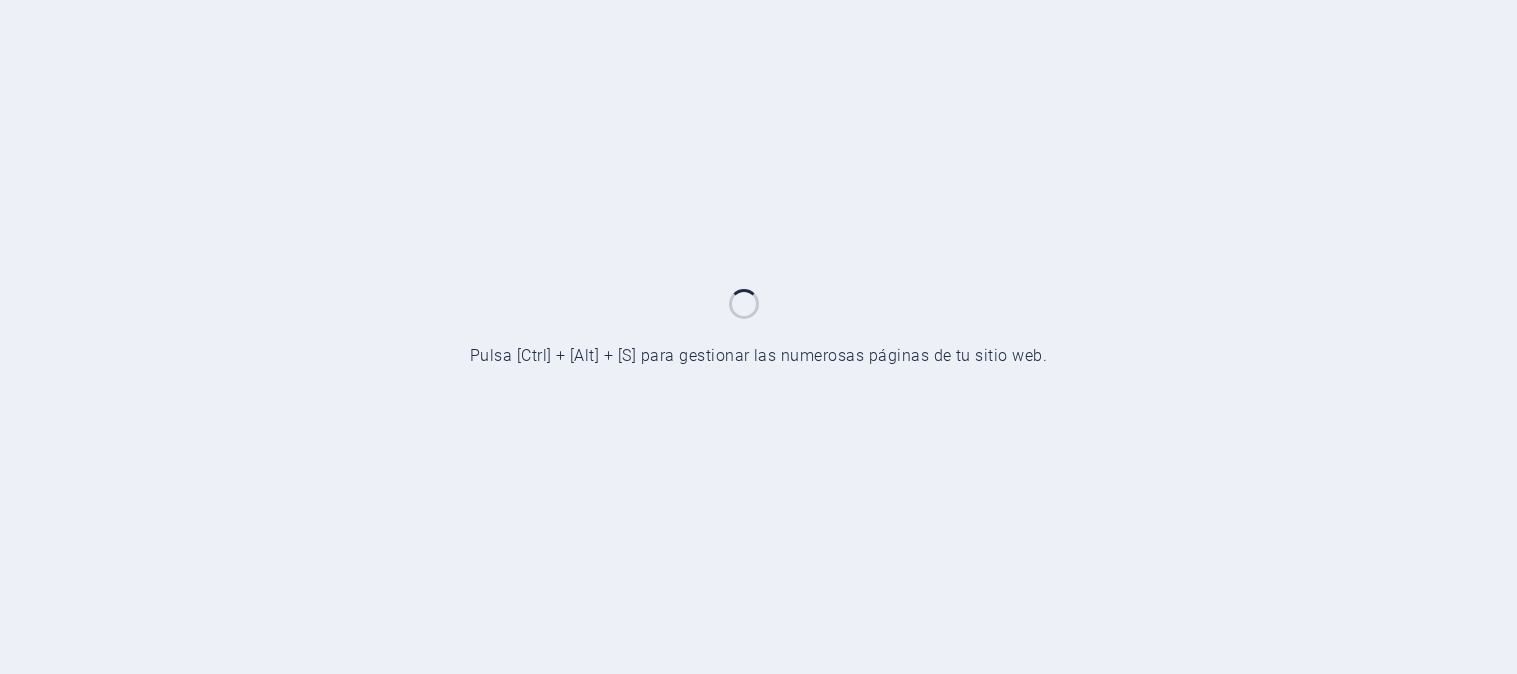 scroll, scrollTop: 0, scrollLeft: 0, axis: both 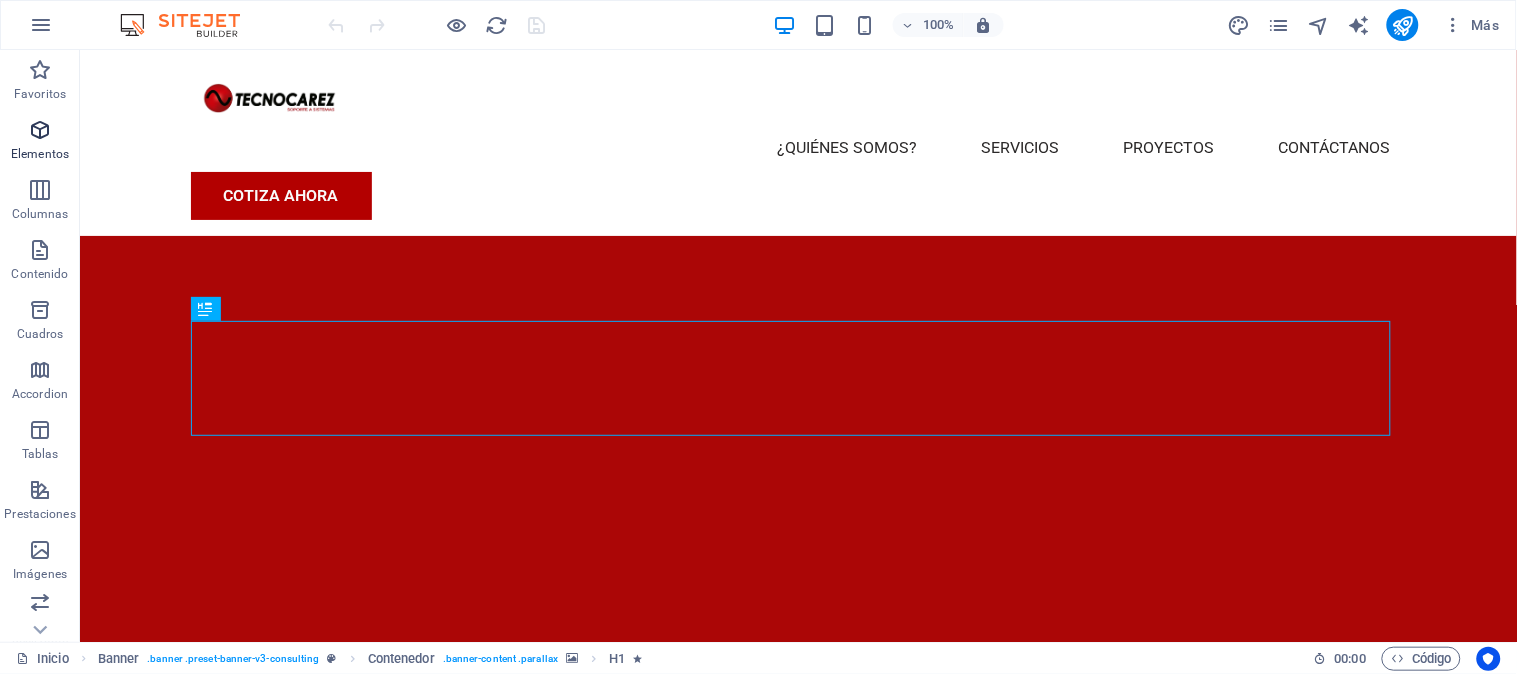 click at bounding box center [40, 130] 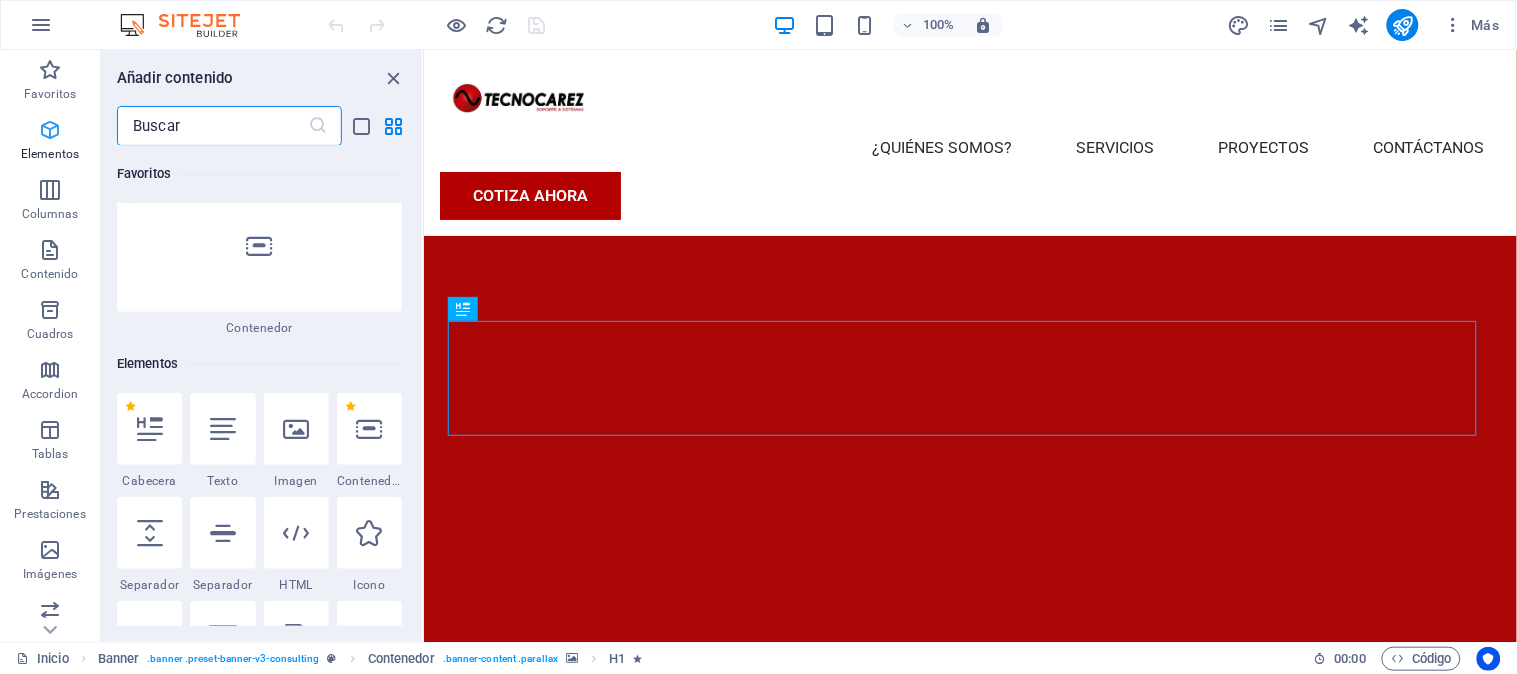 scroll, scrollTop: 376, scrollLeft: 0, axis: vertical 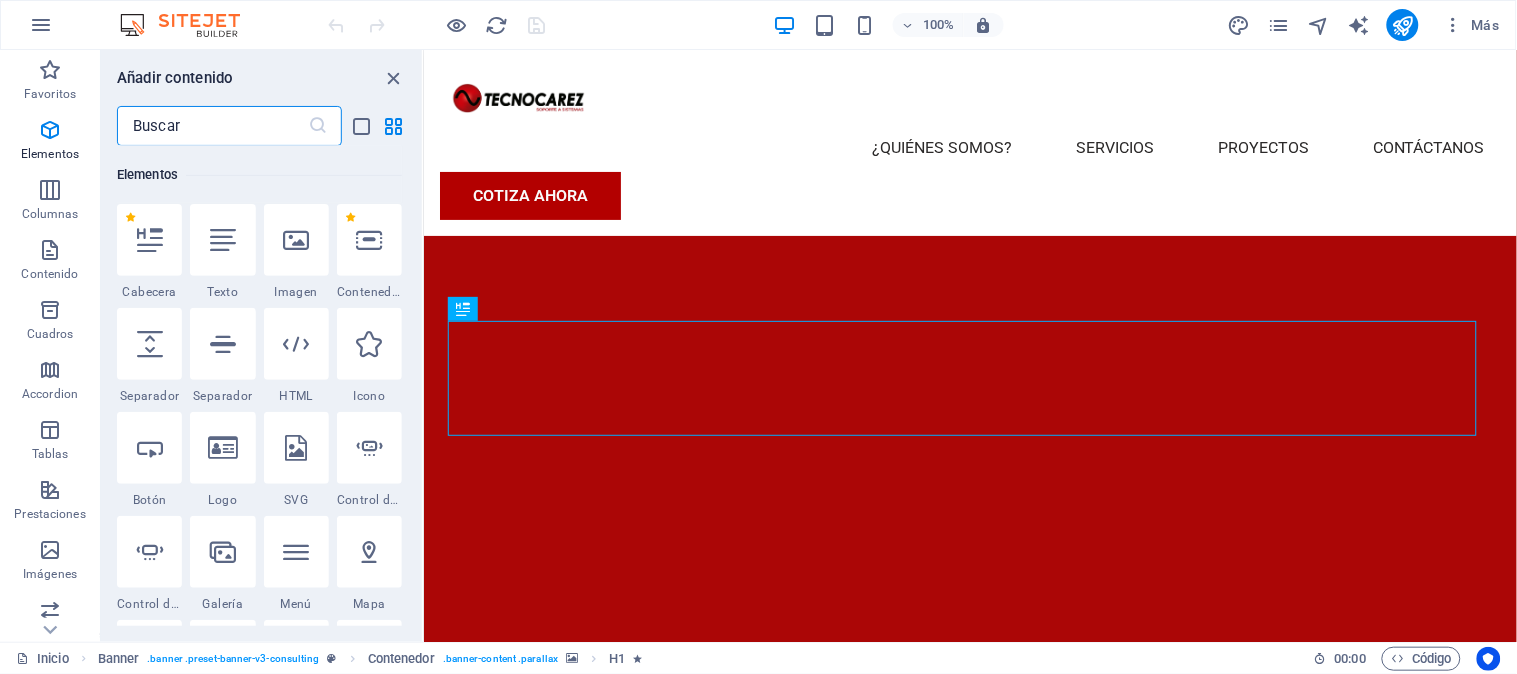 click at bounding box center [212, 126] 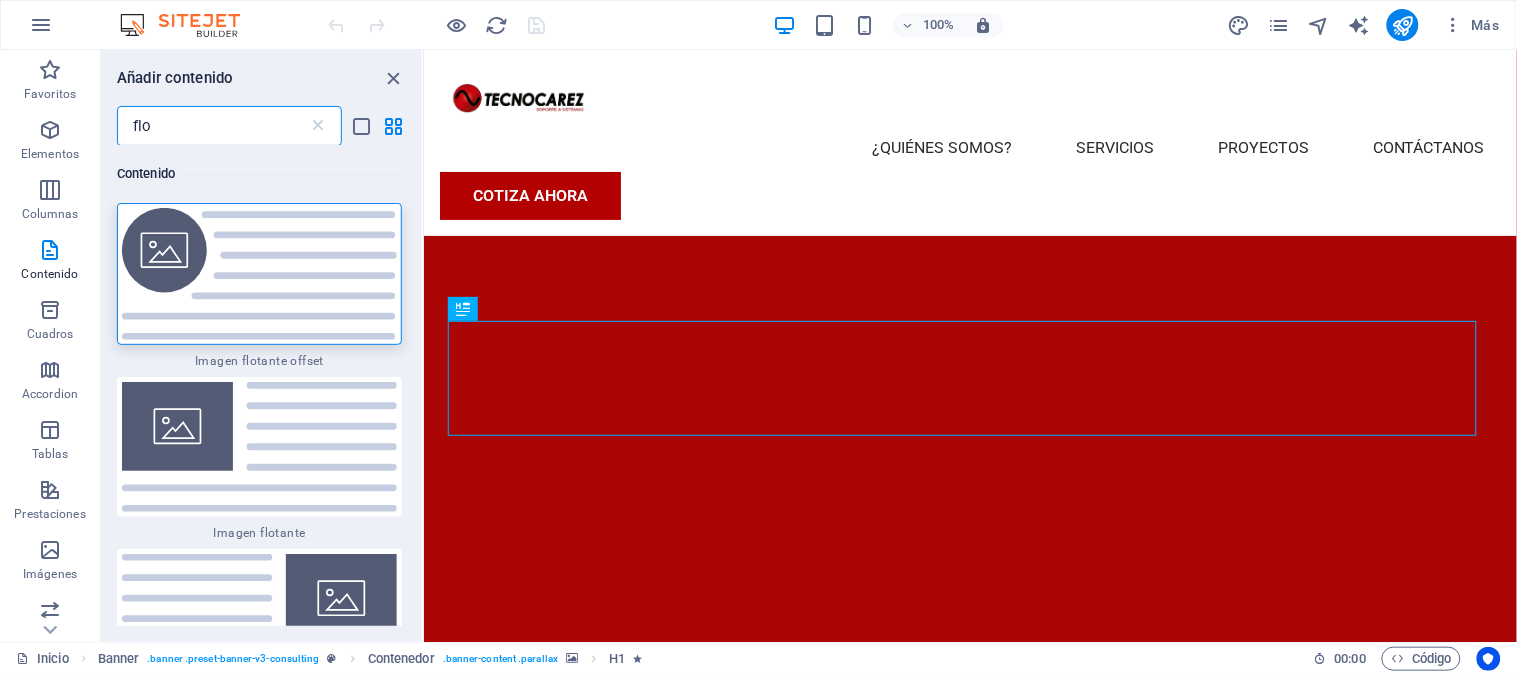 scroll, scrollTop: 0, scrollLeft: 0, axis: both 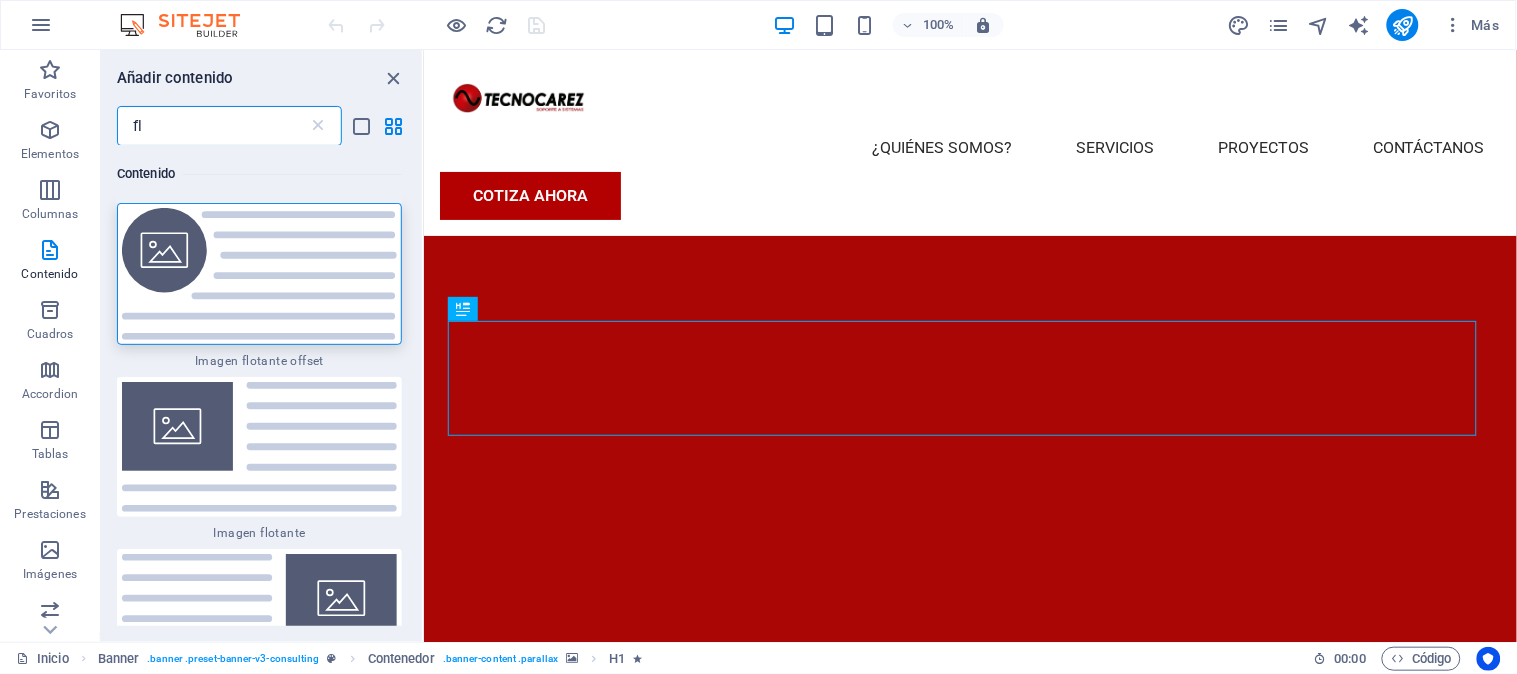 type on "f" 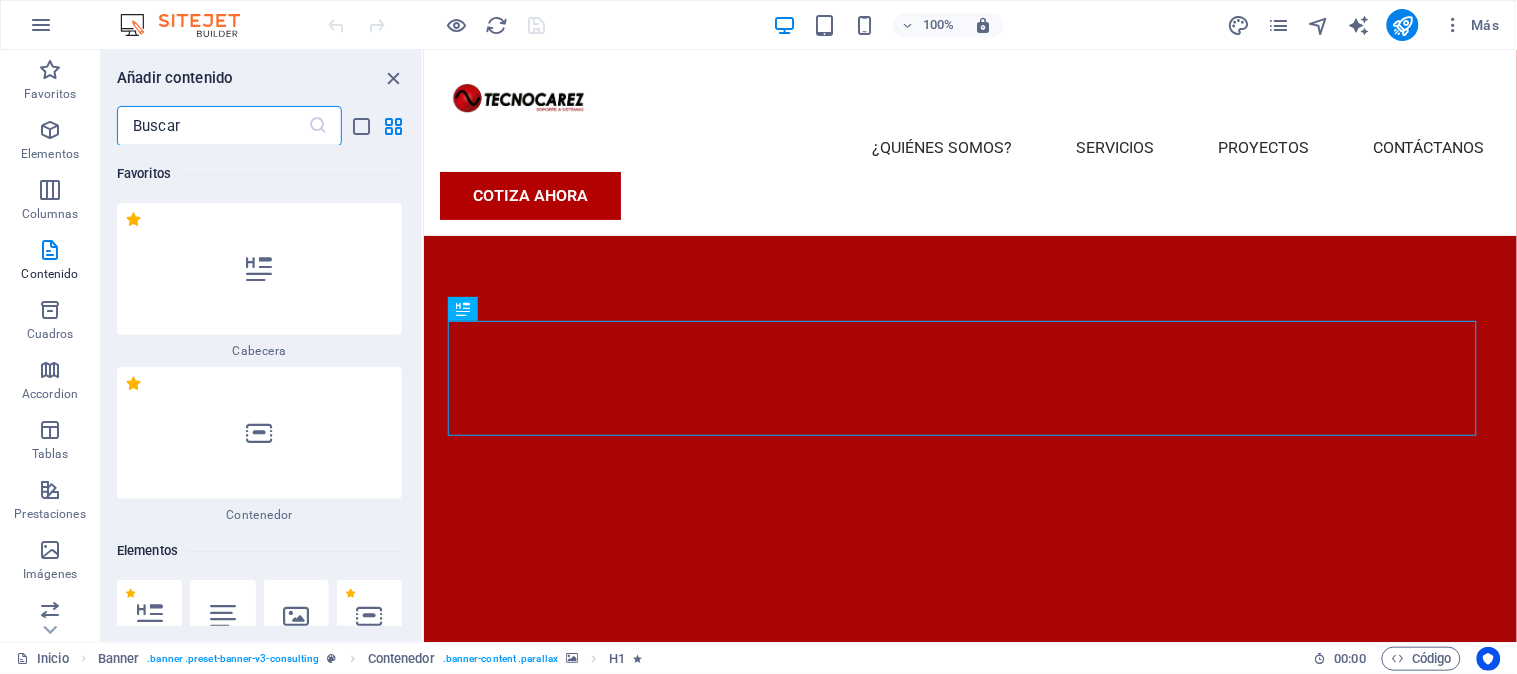 type on "n" 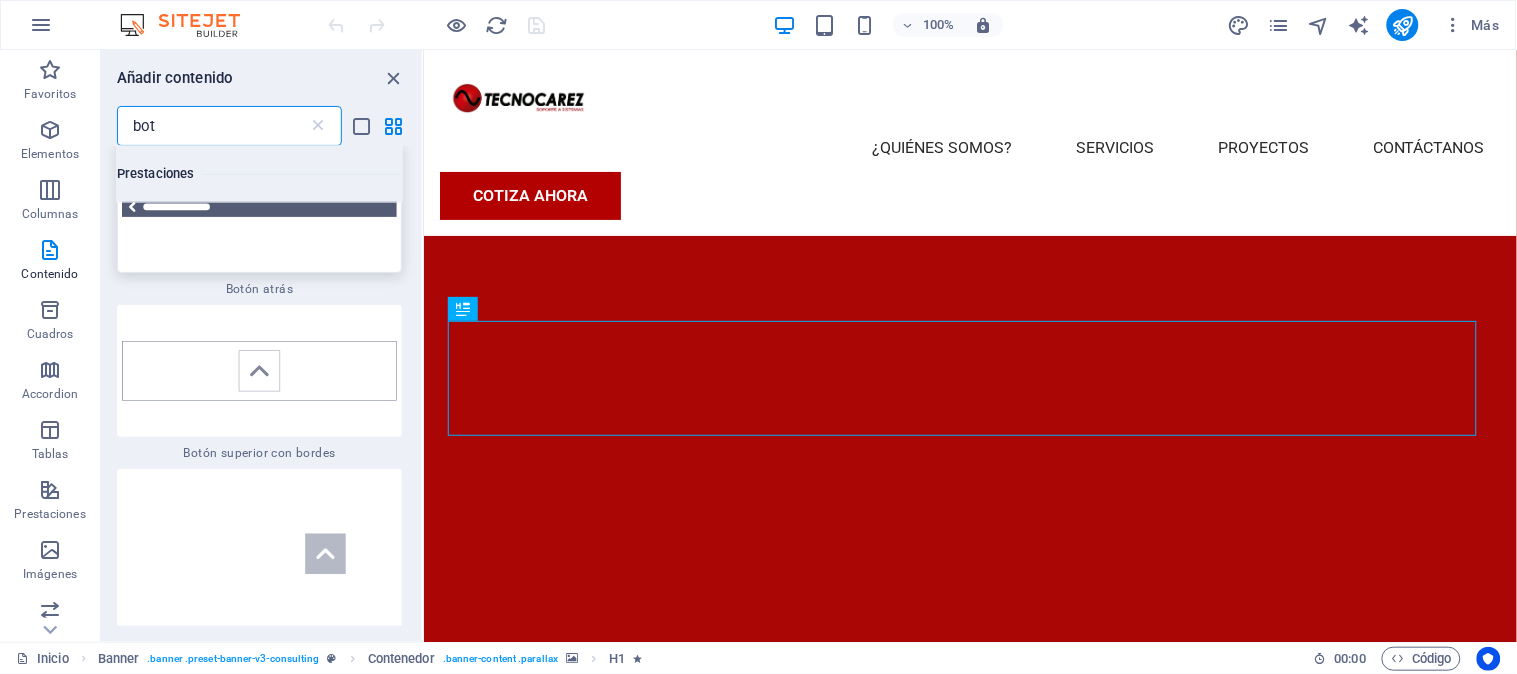 scroll, scrollTop: 444, scrollLeft: 0, axis: vertical 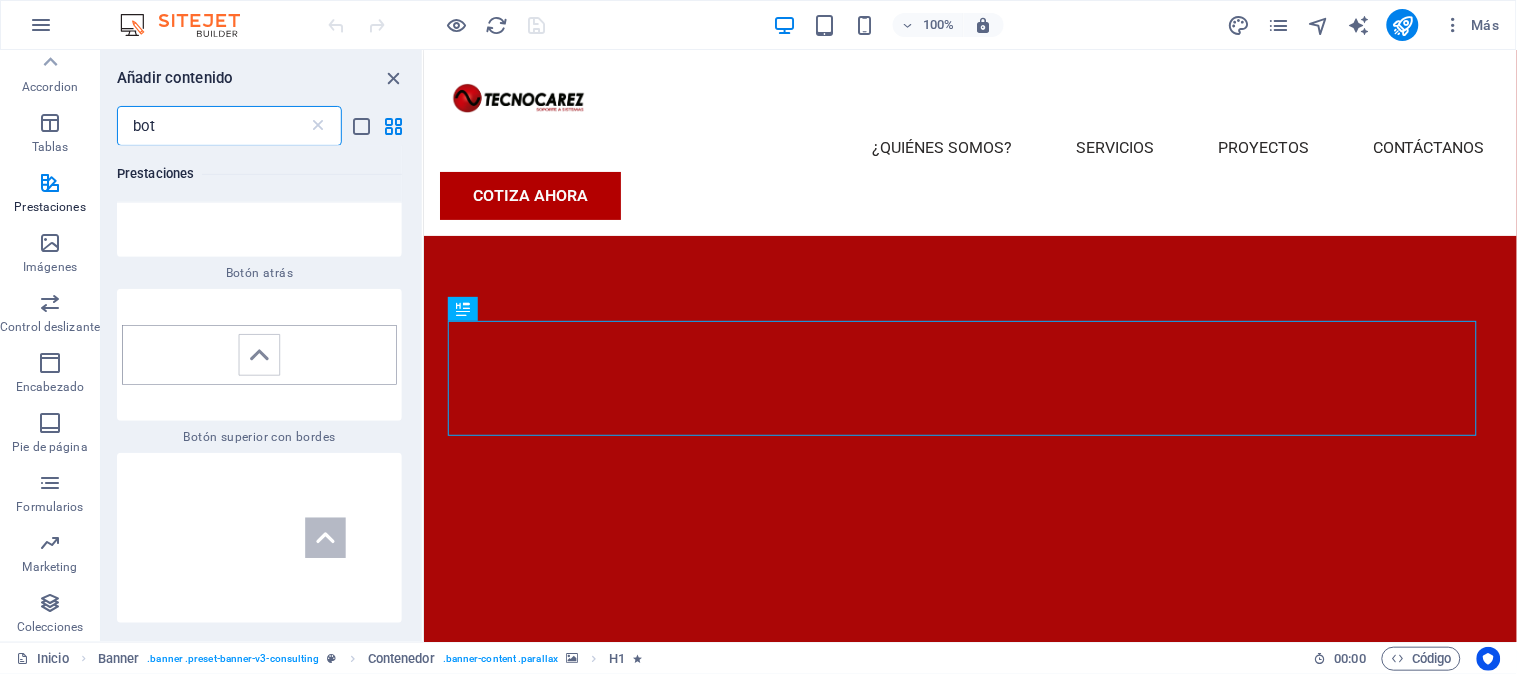 click on "bot" at bounding box center (212, 126) 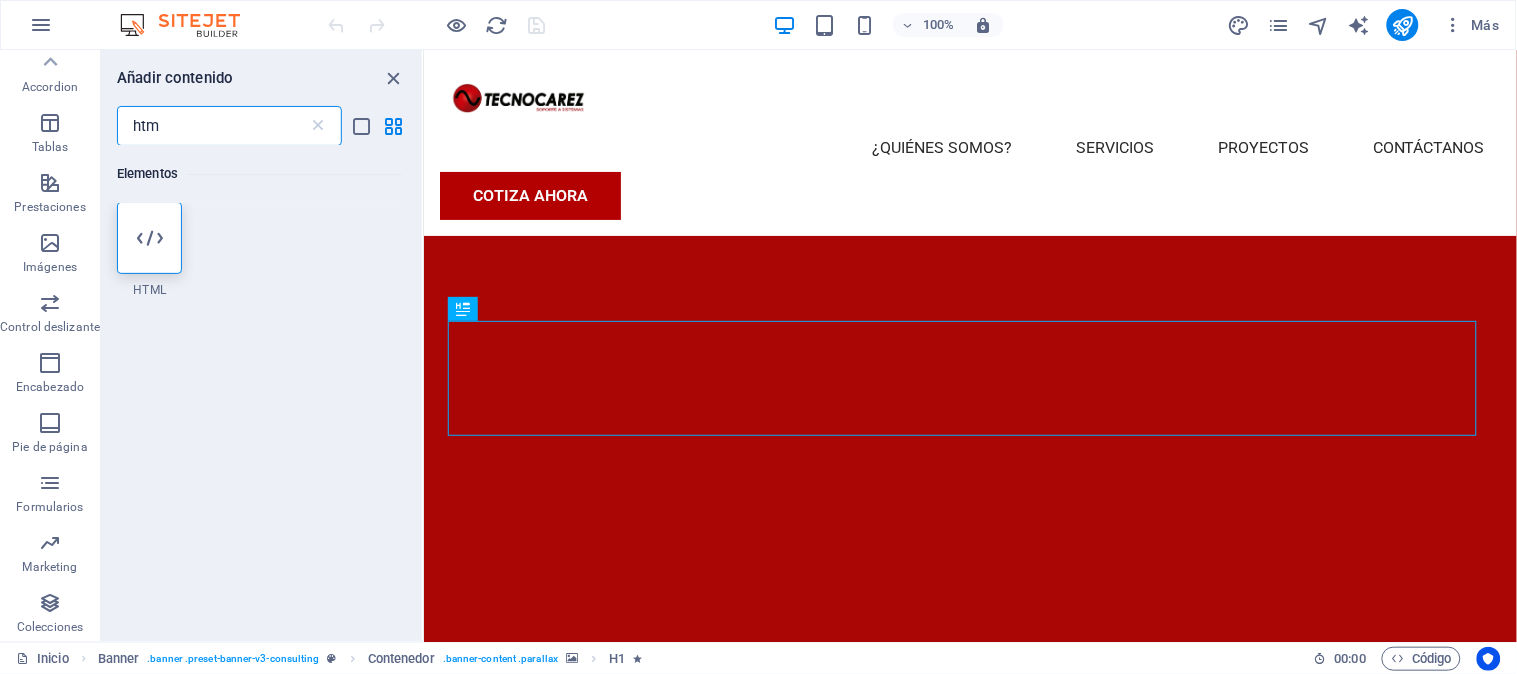 scroll, scrollTop: 0, scrollLeft: 0, axis: both 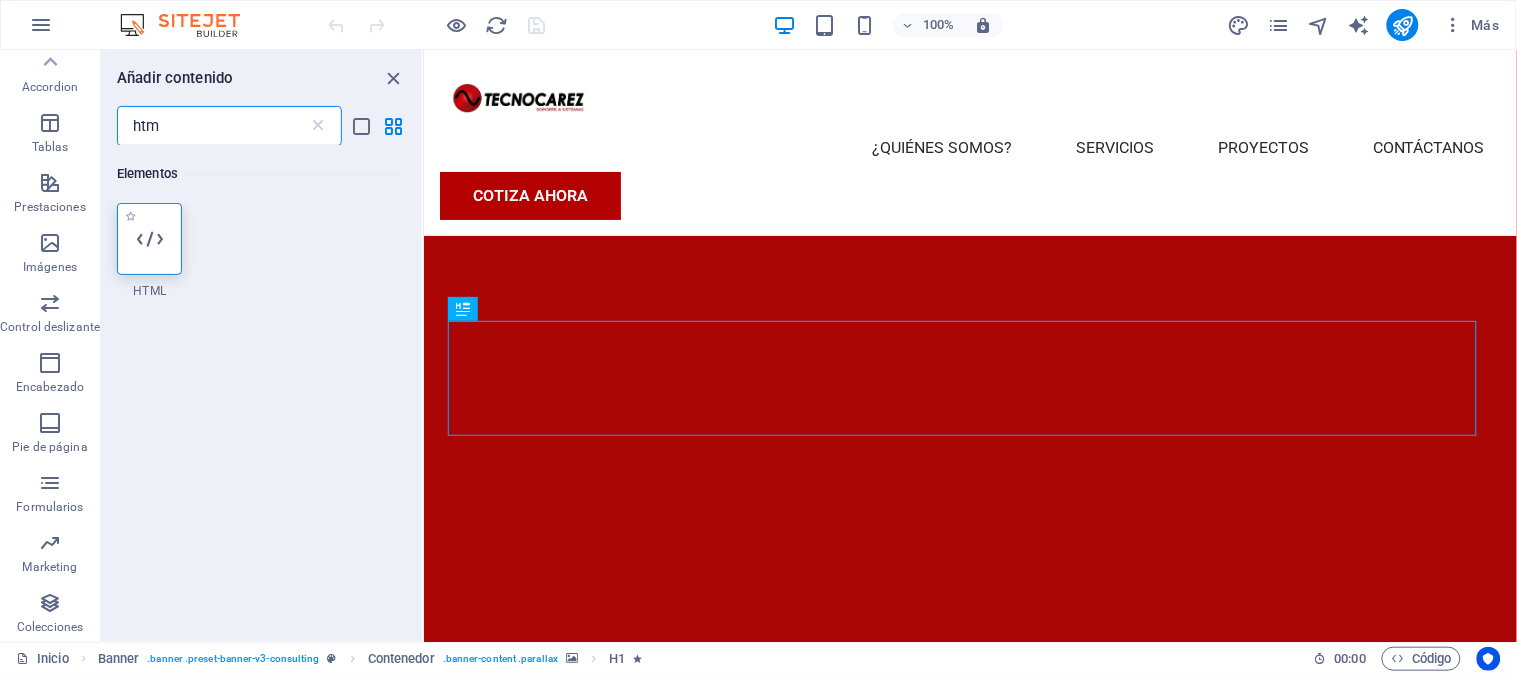 type on "htm" 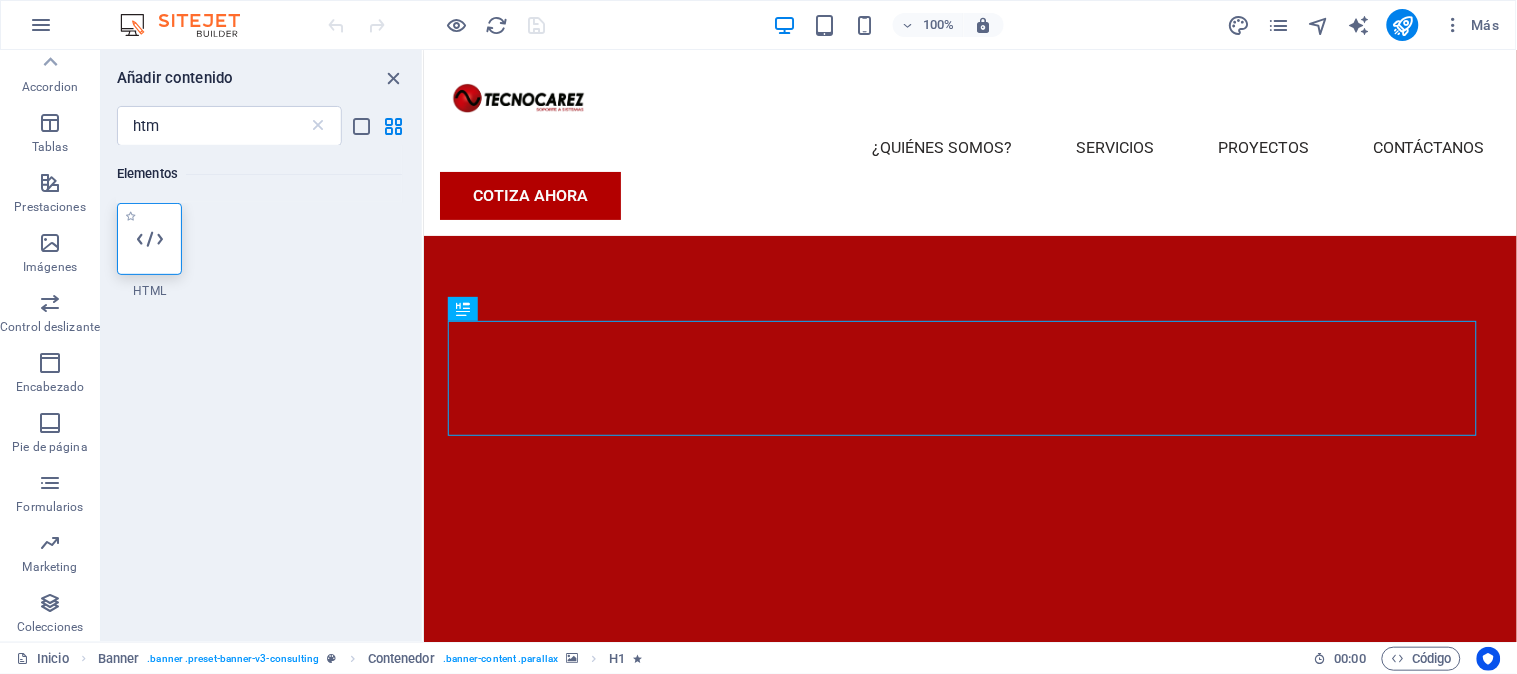 click at bounding box center (149, 239) 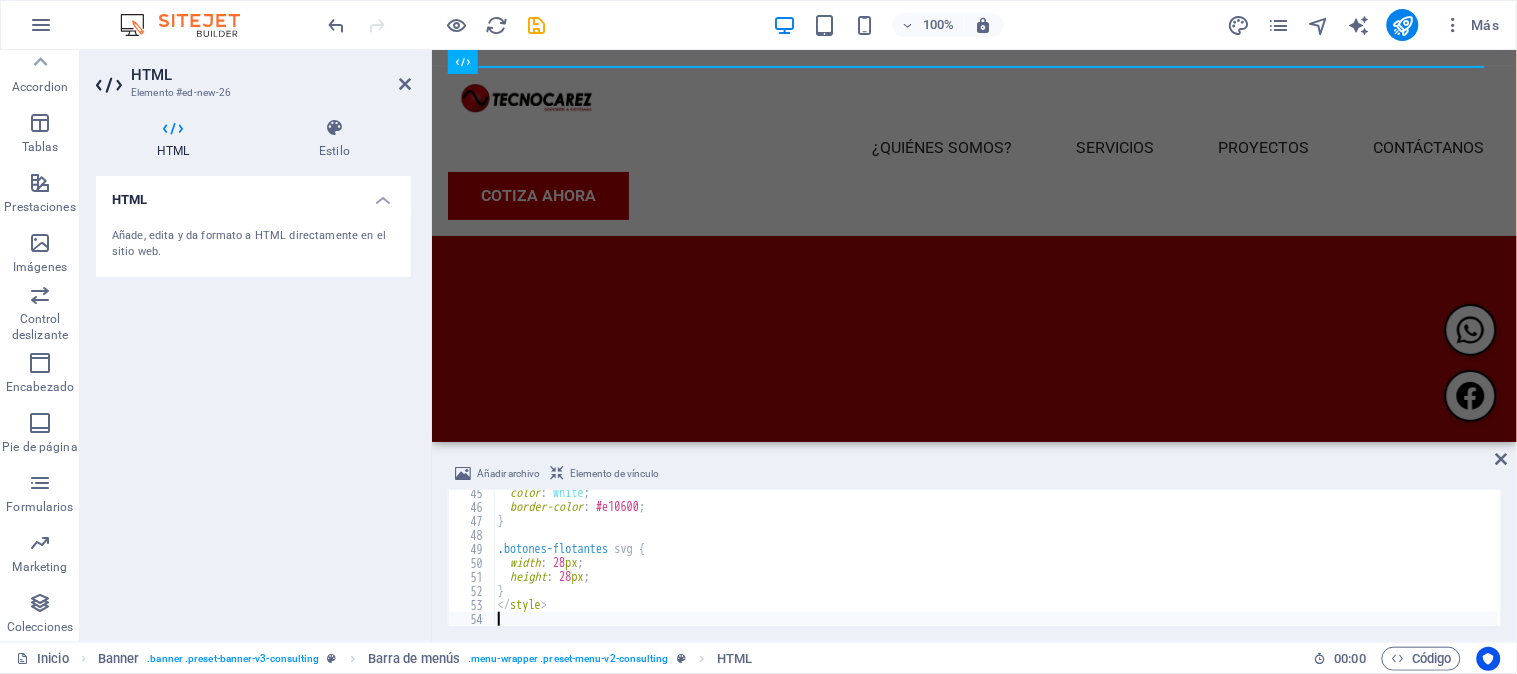 scroll, scrollTop: 622, scrollLeft: 0, axis: vertical 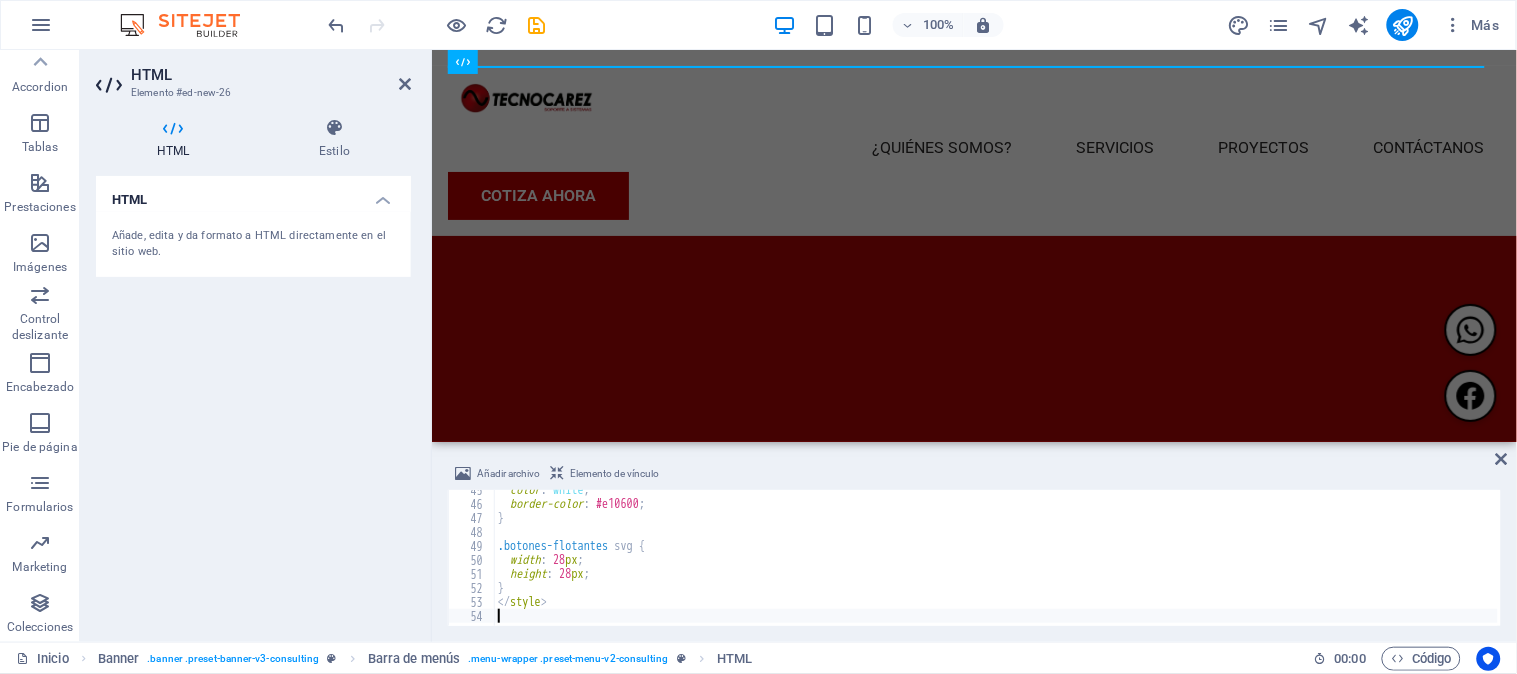click at bounding box center (973, 520) 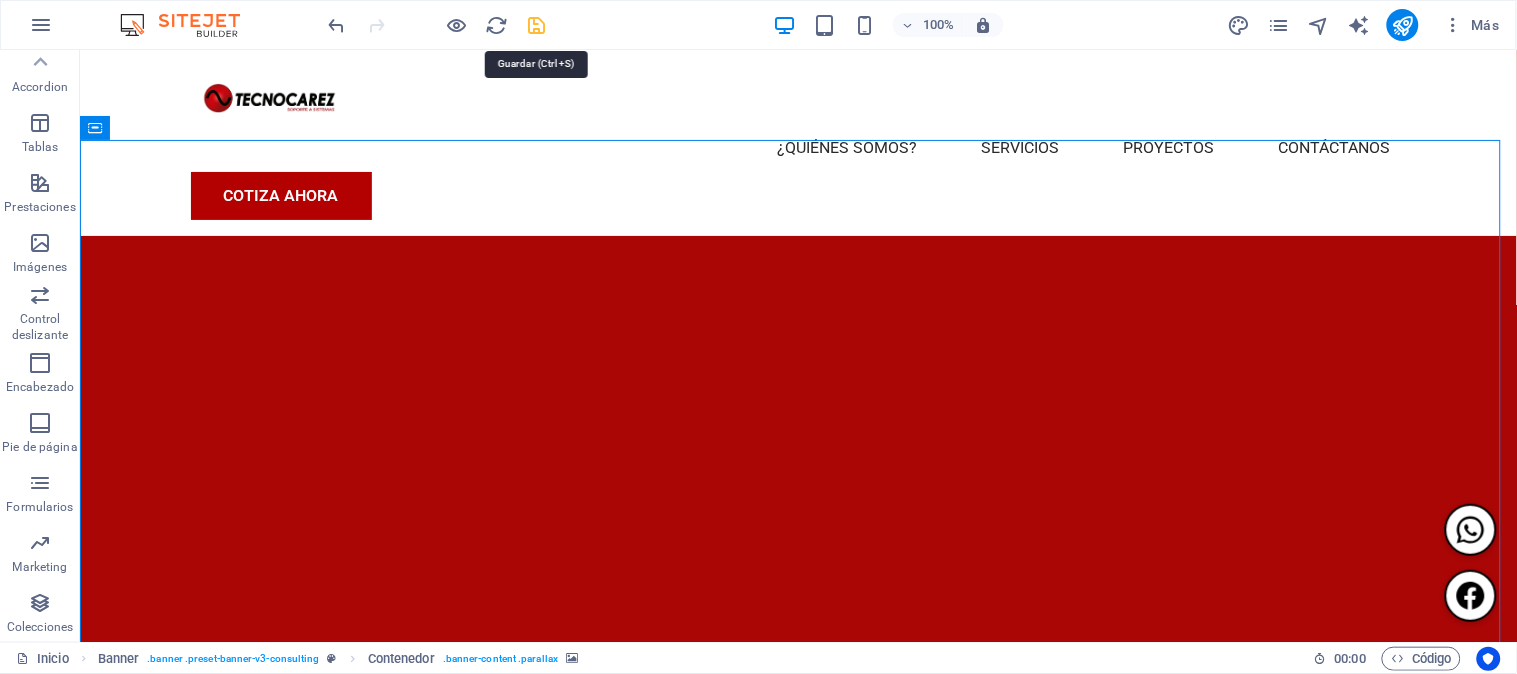click at bounding box center (537, 25) 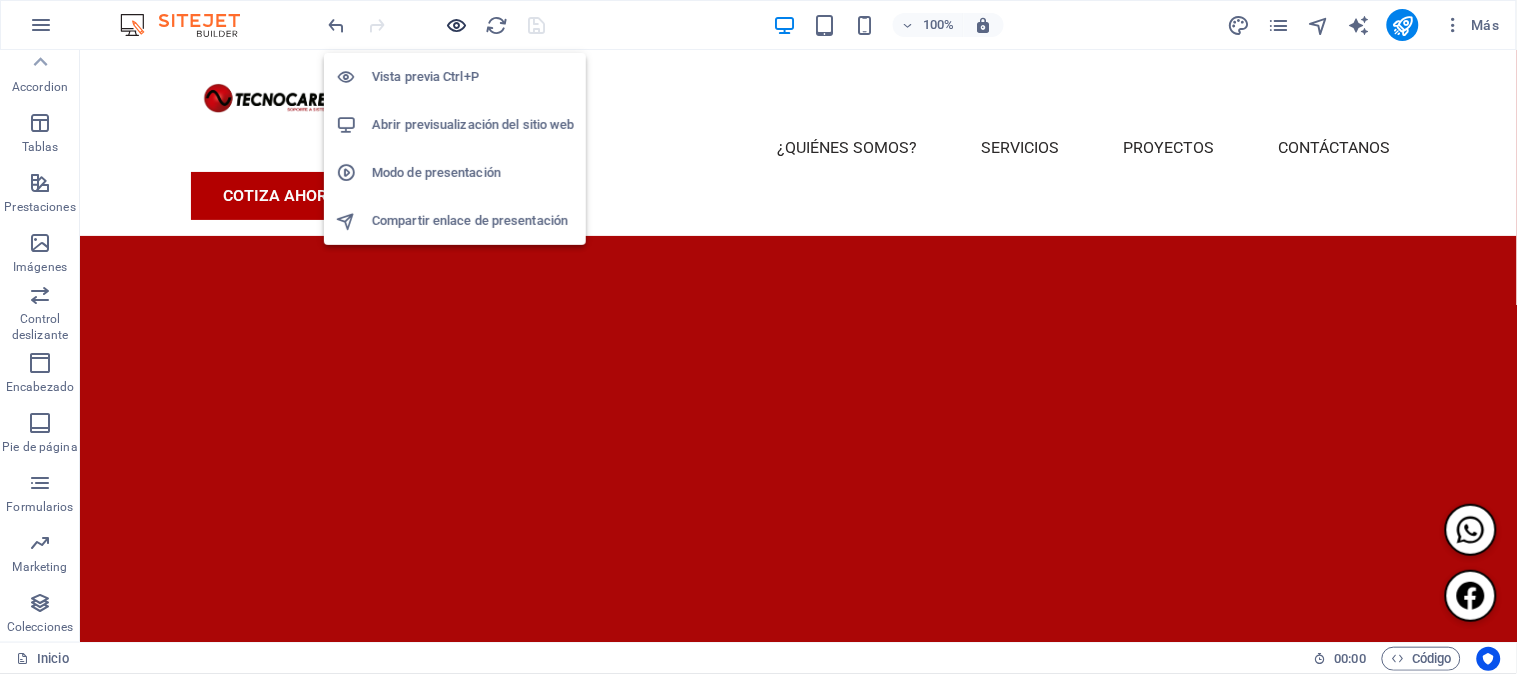 click at bounding box center (457, 25) 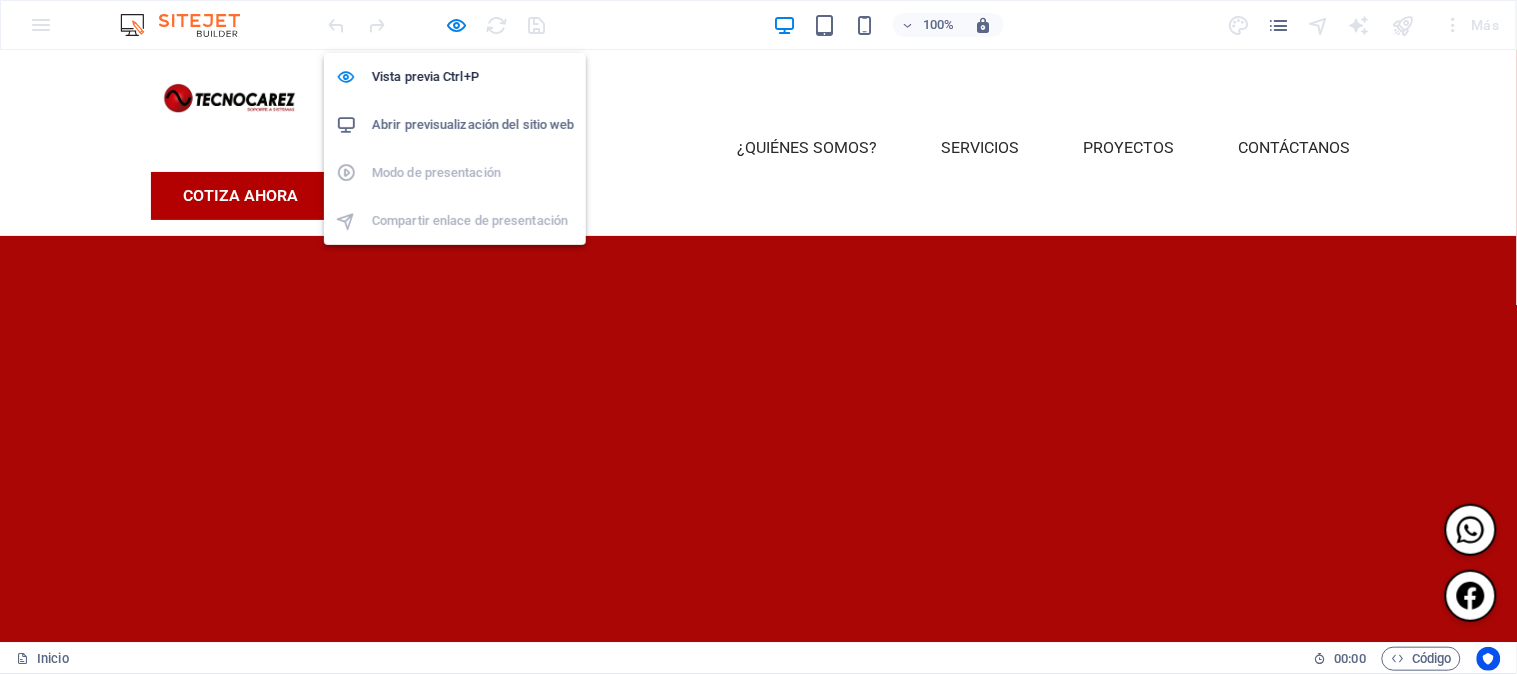 click on "Abrir previsualización del sitio web" at bounding box center [473, 125] 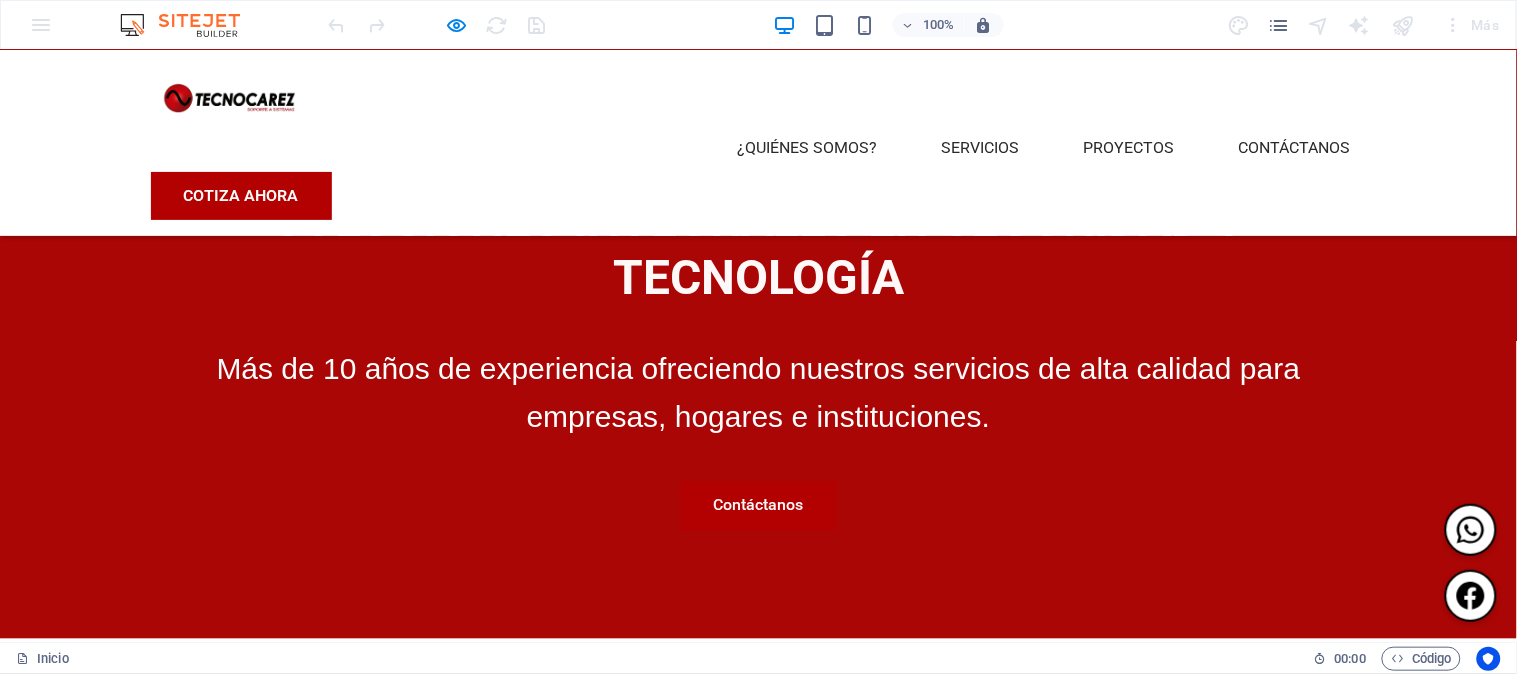 scroll, scrollTop: 777, scrollLeft: 0, axis: vertical 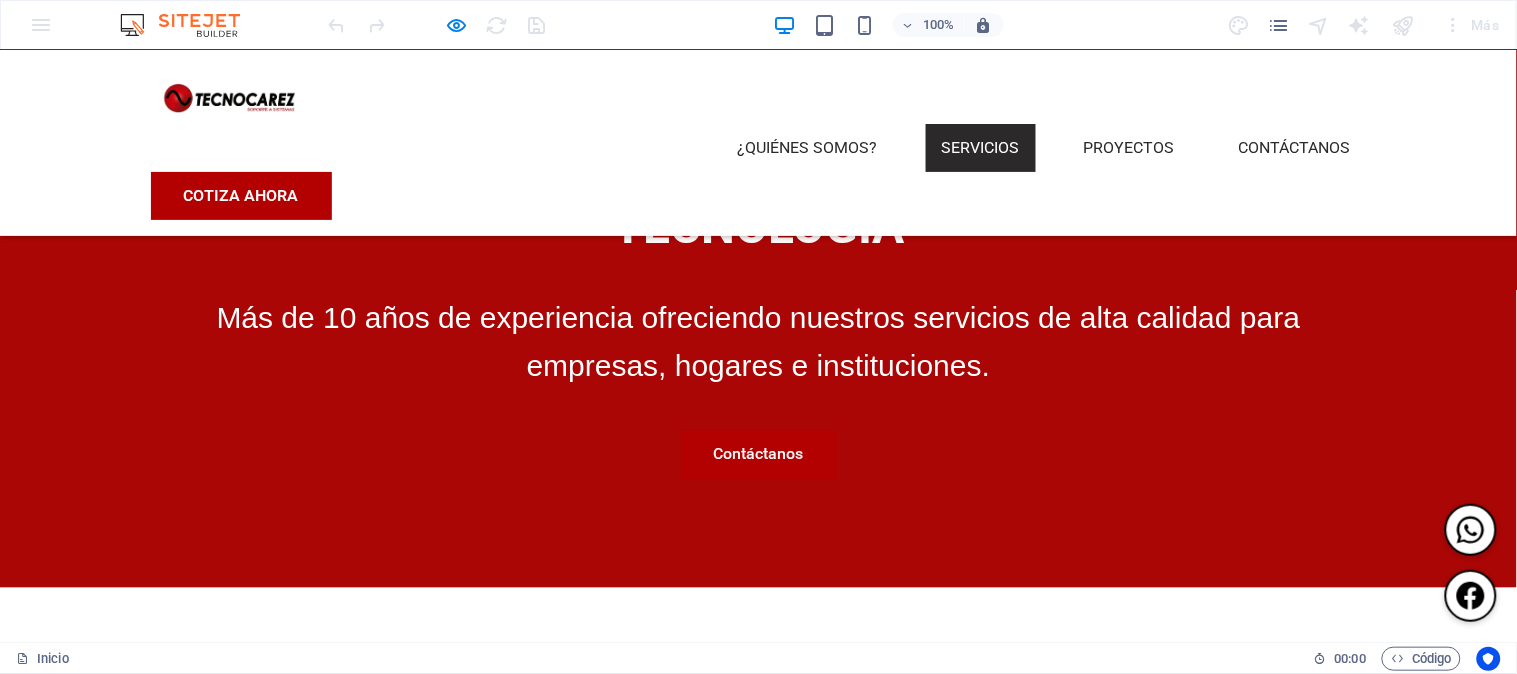 click on "Servicios" at bounding box center [981, 147] 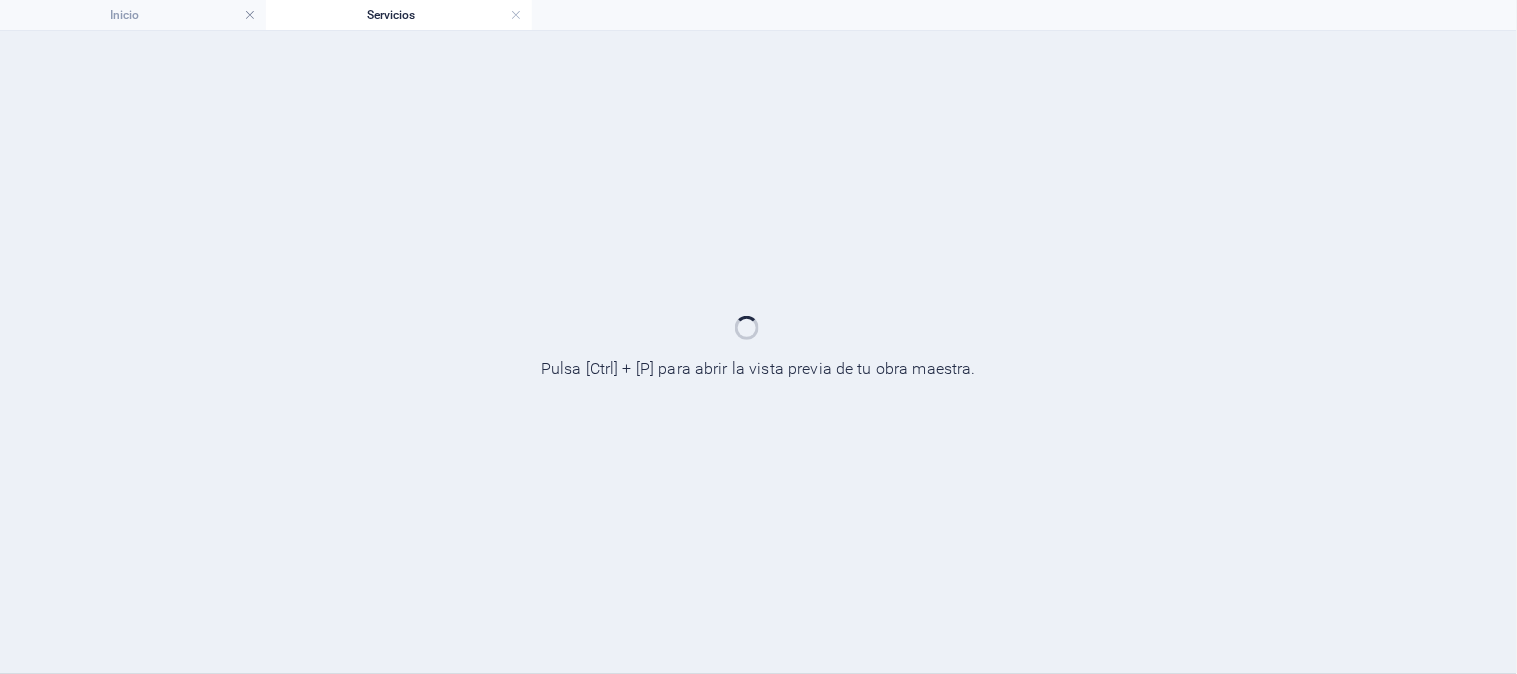 scroll, scrollTop: 0, scrollLeft: 0, axis: both 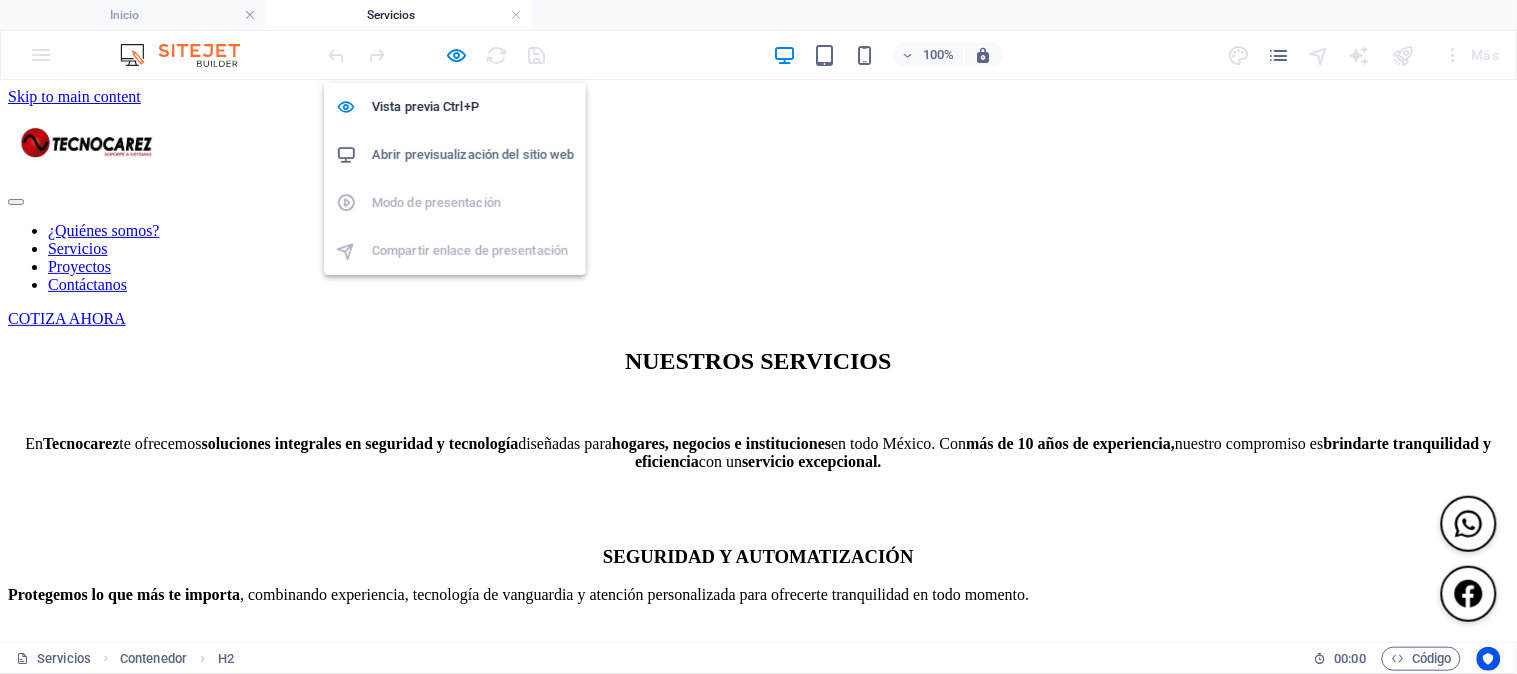 click on "Abrir previsualización del sitio web" at bounding box center [473, 155] 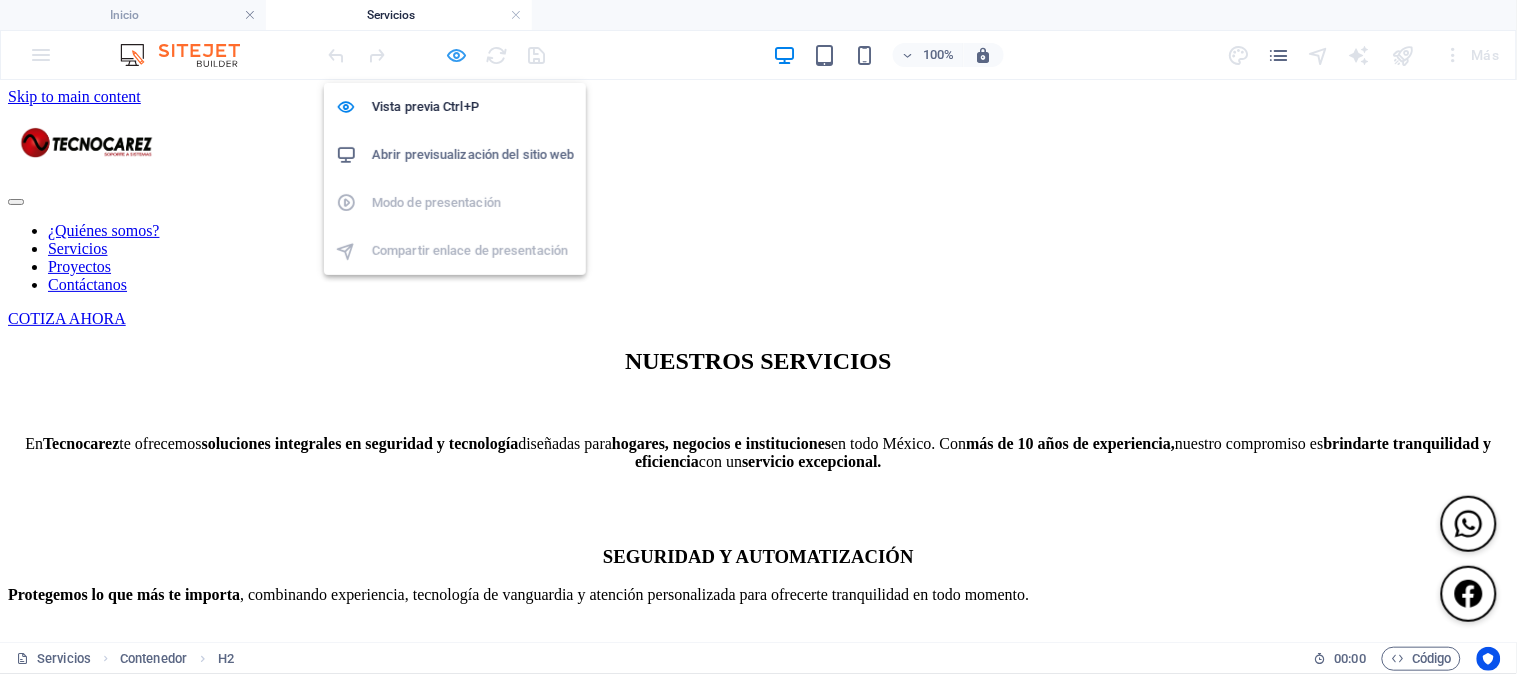 click at bounding box center [457, 55] 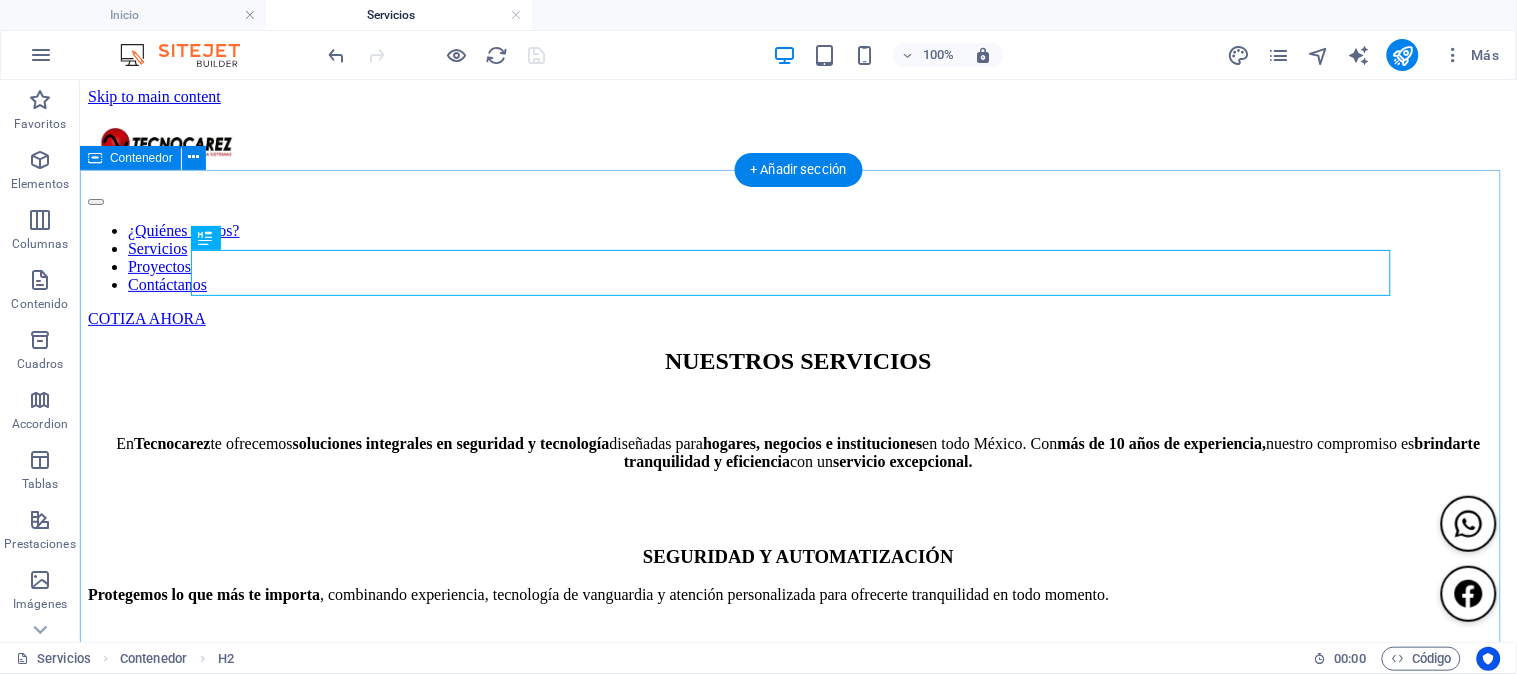 click on "NUESTROS SERVICIOS En  Tecnocarez  te ofrecemos  soluciones integrales en seguridad y tecnología  diseñadas para  hogares, negocios e instituciones  en todo México. Con  más de 10 años de experiencia,  nuestro compromiso es  brindarte tranquilidad y eficiencia  con un  servicio excepcional. SEGURIDAD Y AUTOMATIZACIÓN Protegemos lo que más te importa , combinando experiencia, tecnología de vanguardia y atención personalizada para ofrecerte tranquilidad en todo momento.  CIRCUITO CERRADO DE TELEVISIÓN (CCTV) Monitorea tu propiedad desde cualquier lugar.  Visualiza en tiempo real y revisa grabaciones cuando lo necesites, ya sea en casa o en tu negocio. Venta, instalación y mantenimiento. CERCADO ELÉCTRICO Protección disuasiva, eficaz y visible. Diseñamos e instalamos cercas eléctricas que actúan como la primera línea de defensa.  CONTROL DE ACCESO Autoriza quién entra y quién no. ALARMAS INTELIGENTES Detección inmediata. integración con cámaras, cercas y control de acceso." at bounding box center (797, 3237) 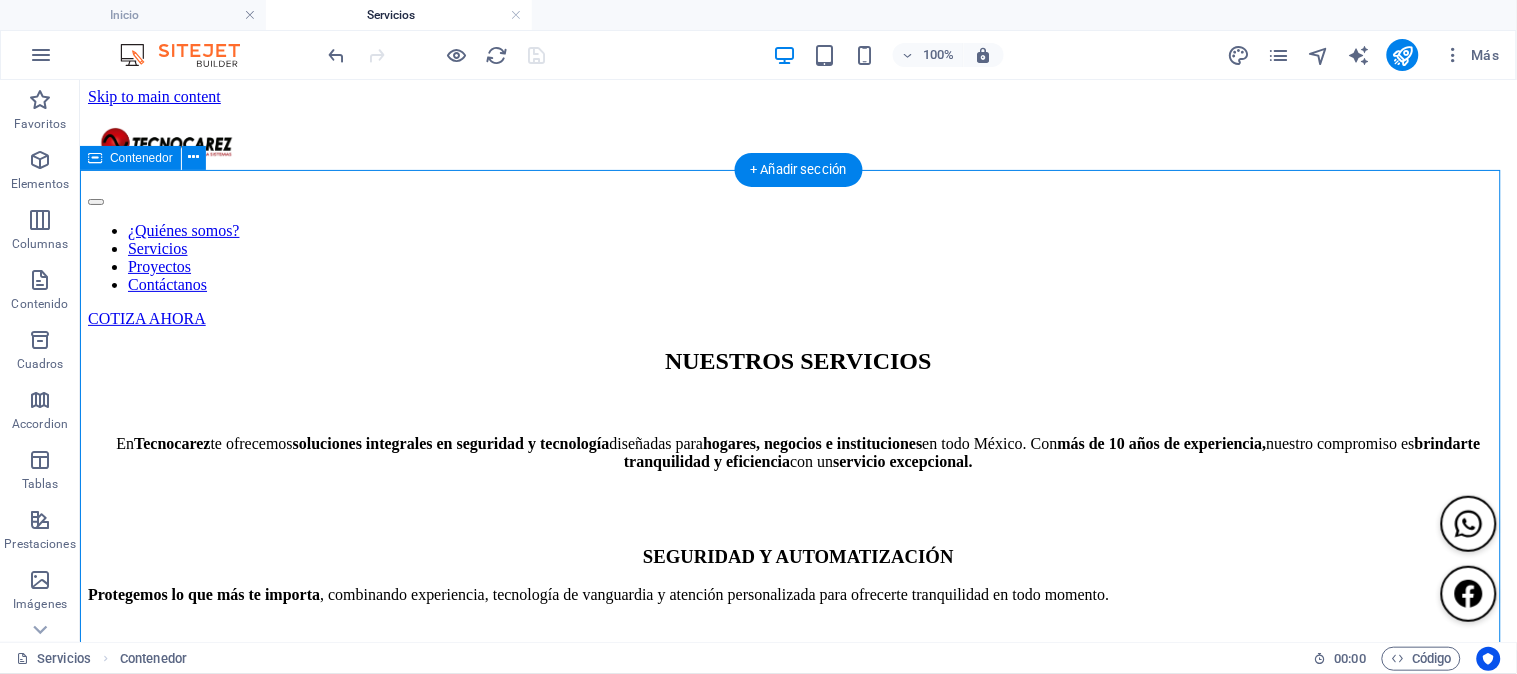 click on "NUESTROS SERVICIOS En  Tecnocarez  te ofrecemos  soluciones integrales en seguridad y tecnología  diseñadas para  hogares, negocios e instituciones  en todo México. Con  más de 10 años de experiencia,  nuestro compromiso es  brindarte tranquilidad y eficiencia  con un  servicio excepcional. SEGURIDAD Y AUTOMATIZACIÓN Protegemos lo que más te importa , combinando experiencia, tecnología de vanguardia y atención personalizada para ofrecerte tranquilidad en todo momento.  CIRCUITO CERRADO DE TELEVISIÓN (CCTV) Monitorea tu propiedad desde cualquier lugar.  Visualiza en tiempo real y revisa grabaciones cuando lo necesites, ya sea en casa o en tu negocio. Venta, instalación y mantenimiento. CERCADO ELÉCTRICO Protección disuasiva, eficaz y visible. Diseñamos e instalamos cercas eléctricas que actúan como la primera línea de defensa.  CONTROL DE ACCESO Autoriza quién entra y quién no. ALARMAS INTELIGENTES Detección inmediata. integración con cámaras, cercas y control de acceso." at bounding box center [797, 3237] 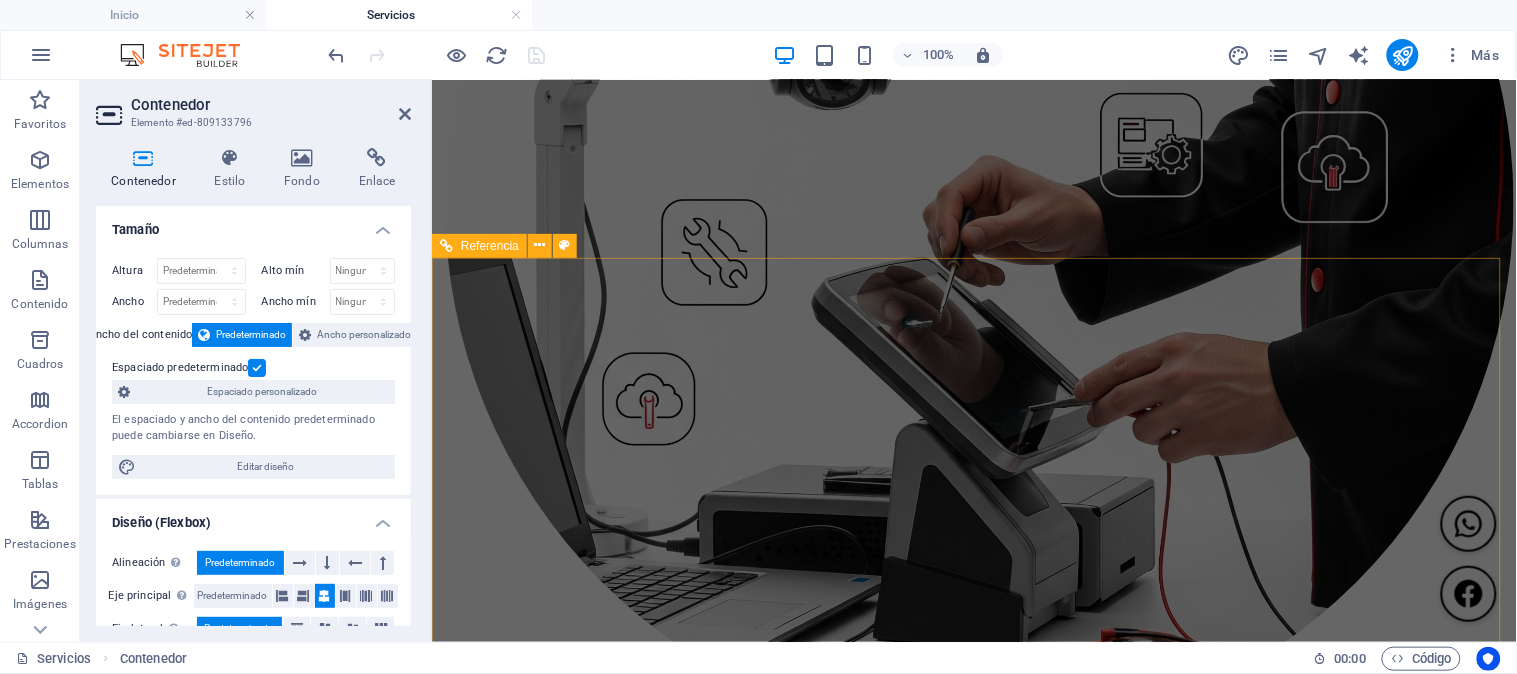 scroll, scrollTop: 7013, scrollLeft: 0, axis: vertical 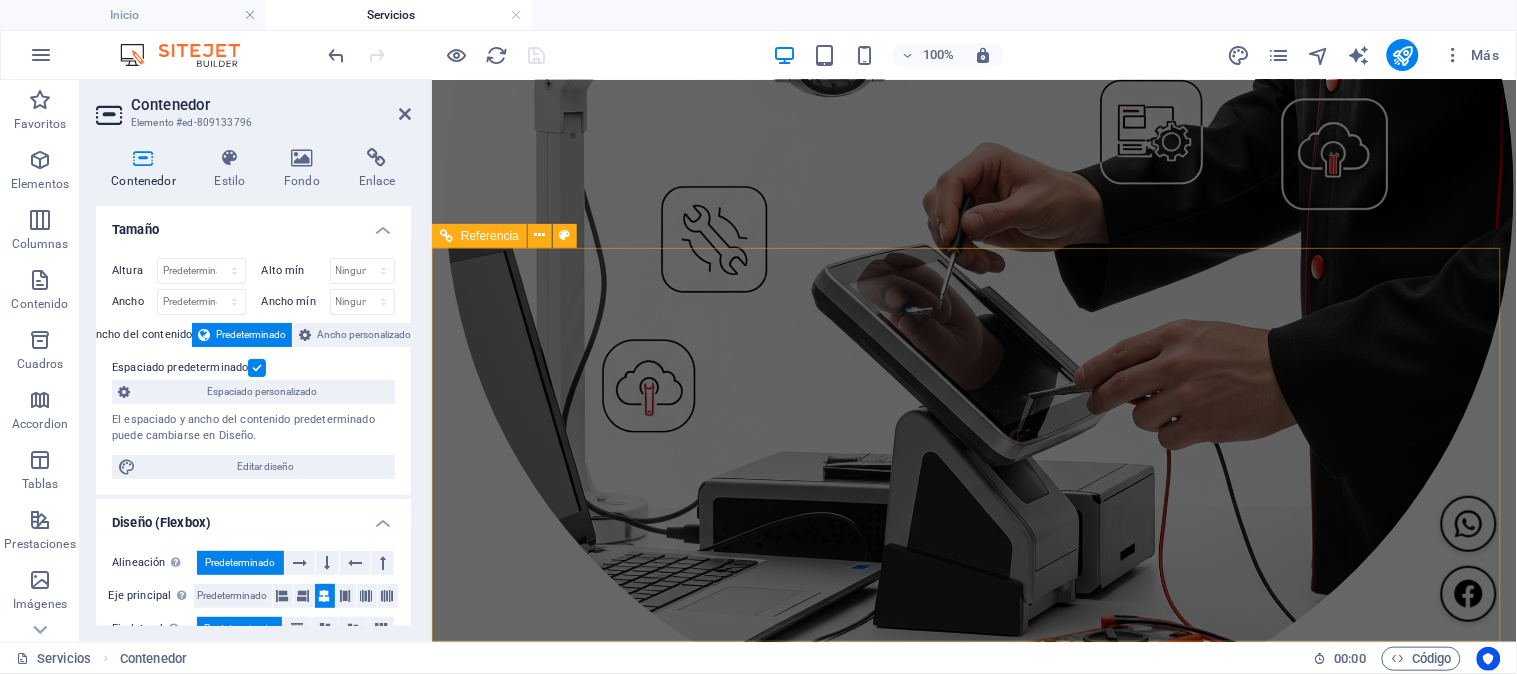 click on "Redes sociales Facebook WhatsApp Tiktok" at bounding box center [973, 22716] 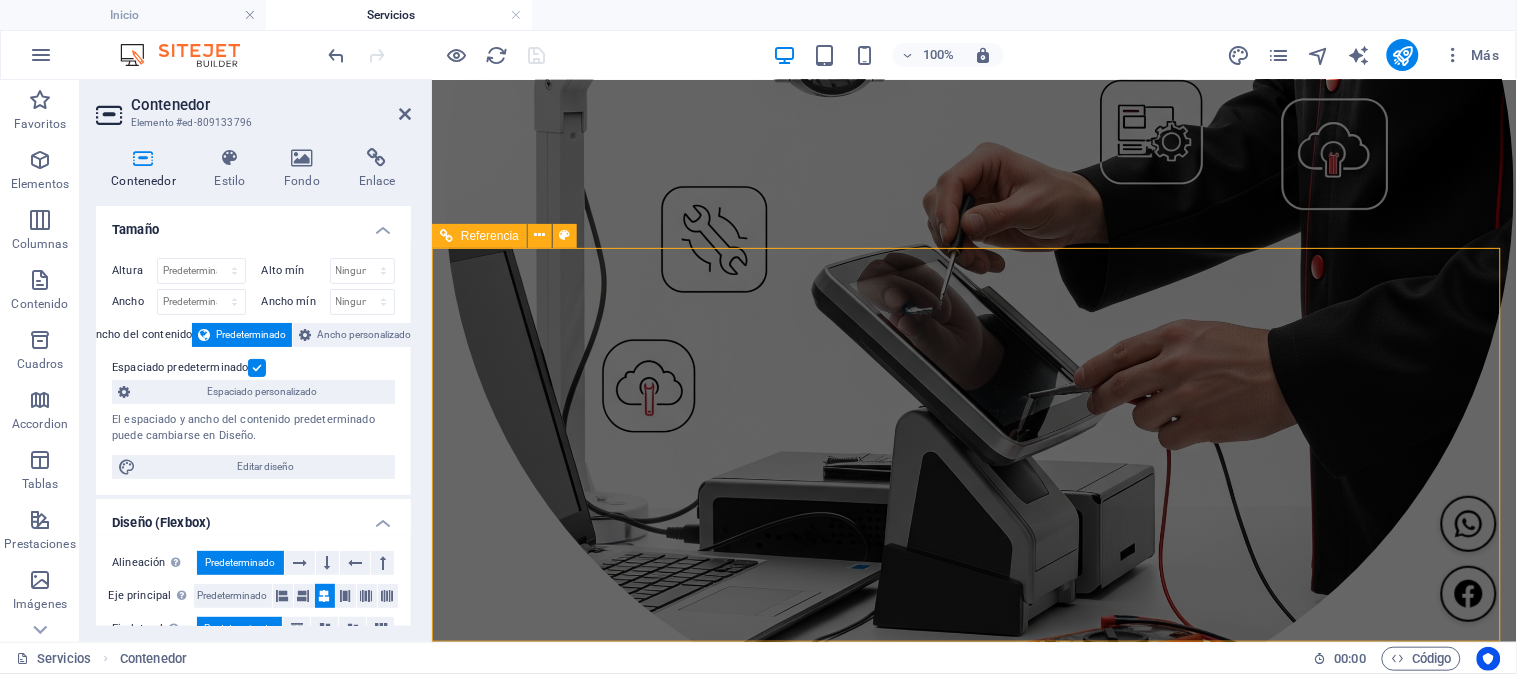 click on "Redes sociales Facebook WhatsApp Tiktok" at bounding box center (973, 22716) 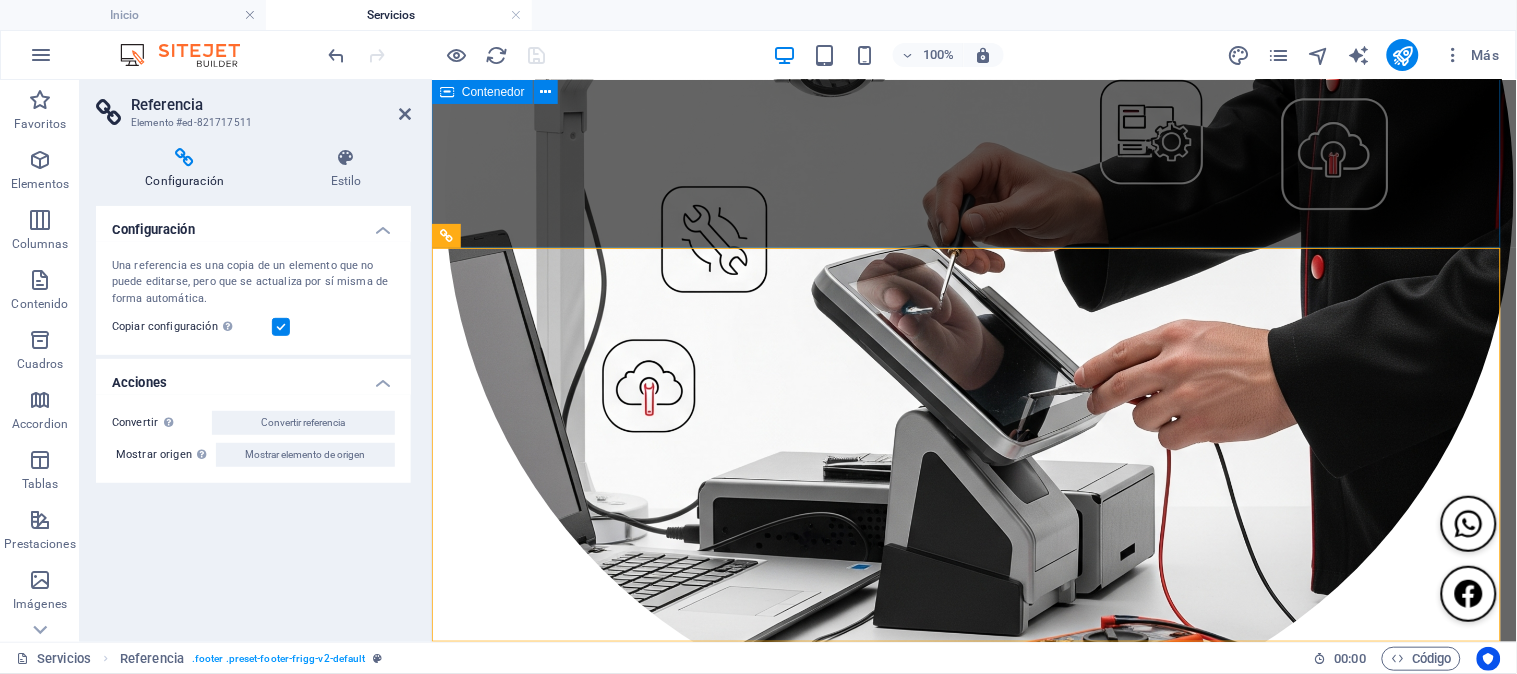click on "SISTEMAS DE GESTIÓN ADMINISTRATIVA (POS) Control total de tu negocio. Impulsamos la eficiencia de tu empresa con soluciones administrativas integrales que combinan software especializado y equipos de punto de venta (POS). Desde una tienda, restaurante, farmacia, oficina o centro de trabajo, tenemos la herramienta ideal para ti. SOFTWARE MR. TIENDA Gestión sencilla para comercios. Controla inventarios, ventas, clientes, proveedores y reportes desde una interfaz fácil de usar. Ideal para tiendas de abarrotes, papelerías, ferreterías y más. SOFTWARE ELEVENTA Tu negocio en orden desde el primer día. Especializado en ventas rápidas y control de caja. e leventa  es una solución accesible, confiable y diseñada para crecer junto con tu negocio. Compatible con lectores, impresoras y cajones de dinero. EQUIPOS PARA PUNTO DE VENTA Hardware confiable para operaciones sin interrupciones. SISTEMA DE ASISTENCIA Y PUNTUALIDAD" at bounding box center [973, 14809] 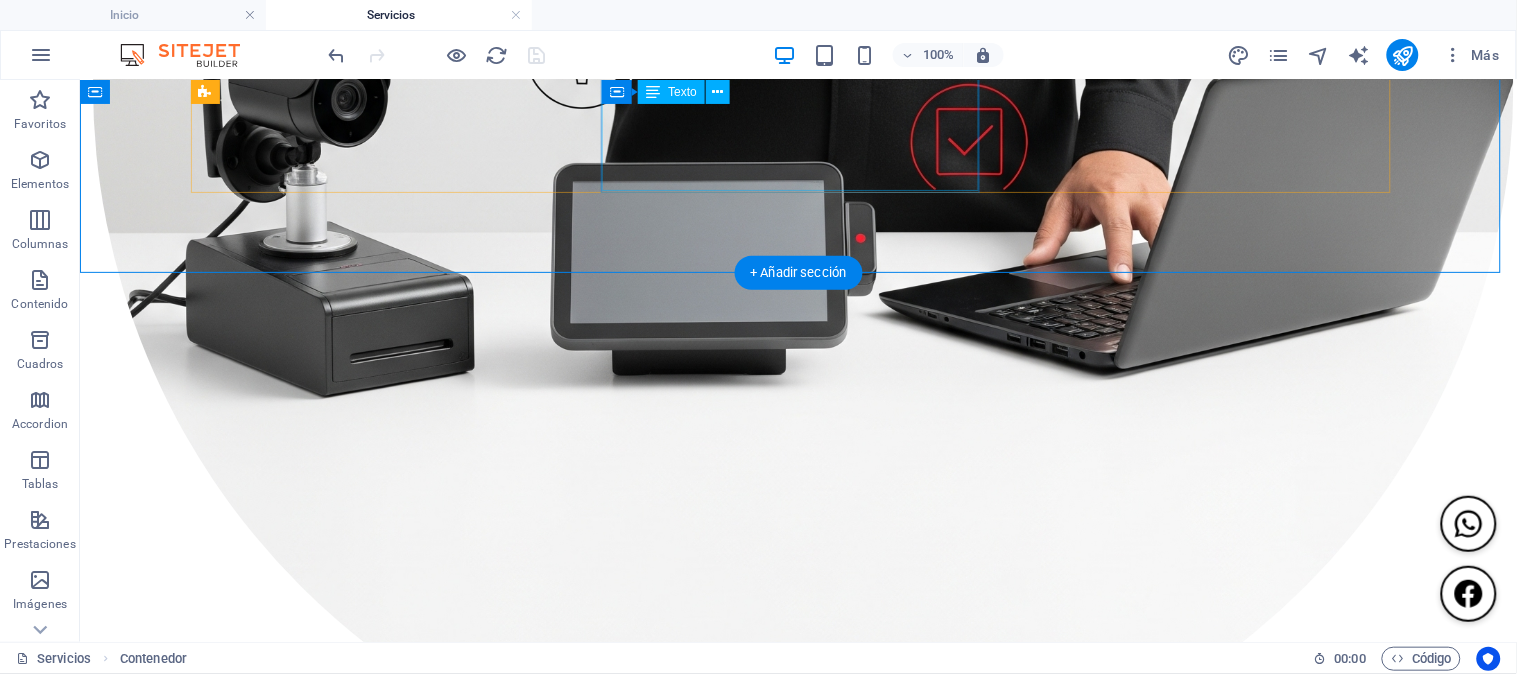 scroll, scrollTop: 7265, scrollLeft: 0, axis: vertical 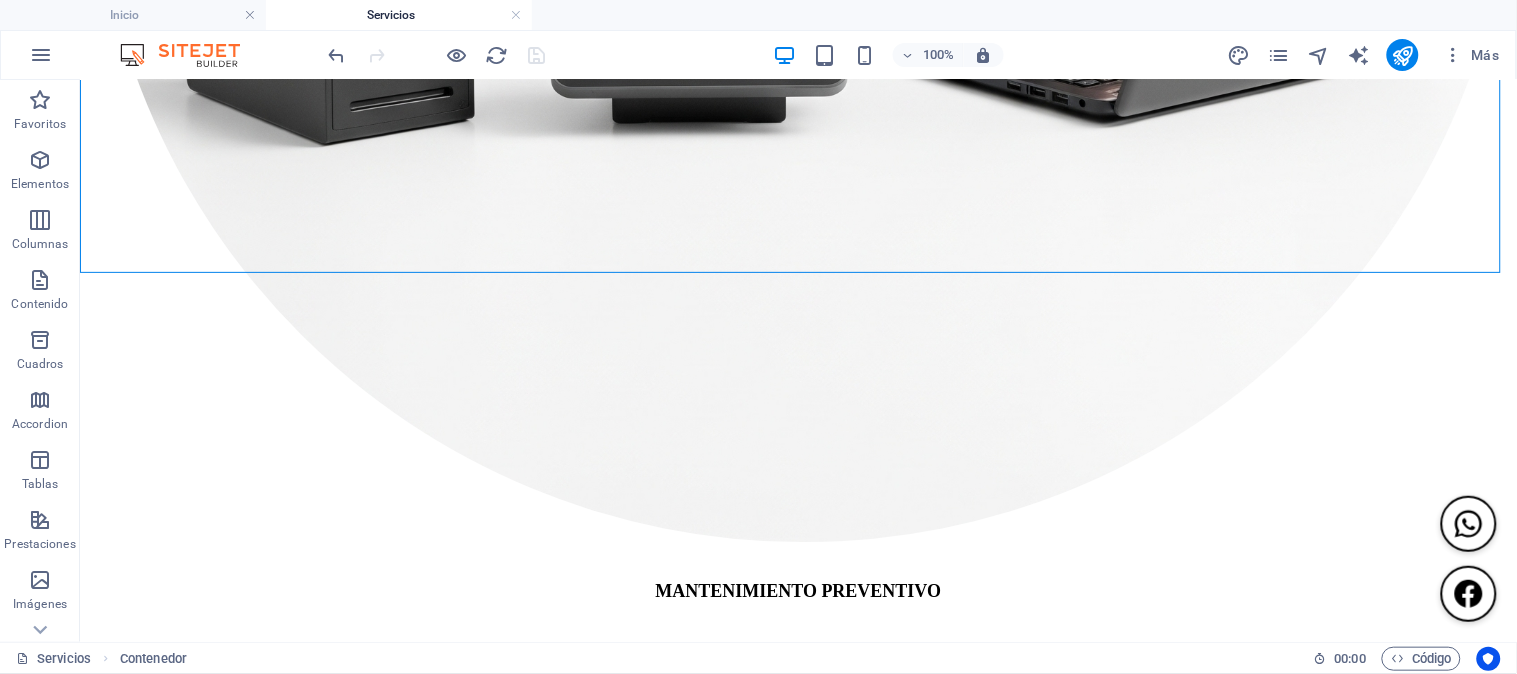 click at bounding box center (437, 55) 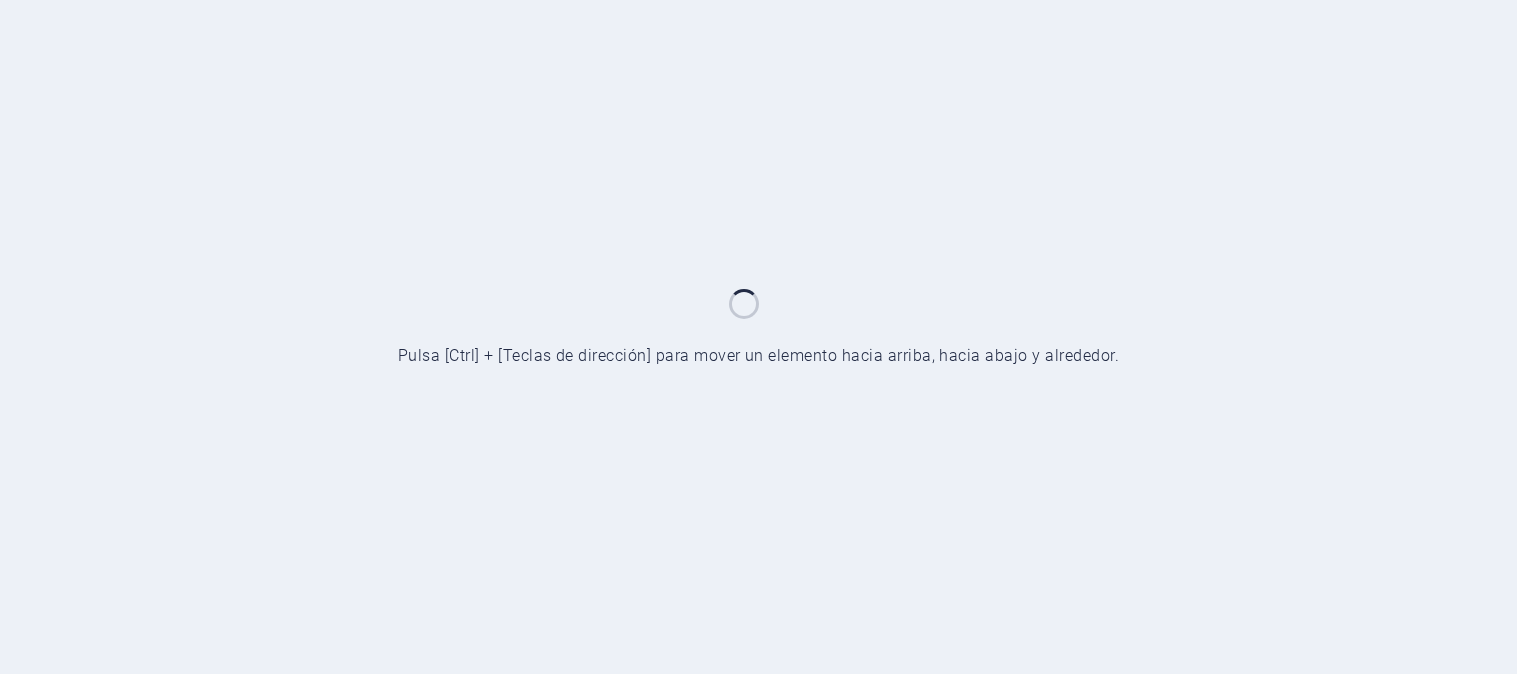 scroll, scrollTop: 0, scrollLeft: 0, axis: both 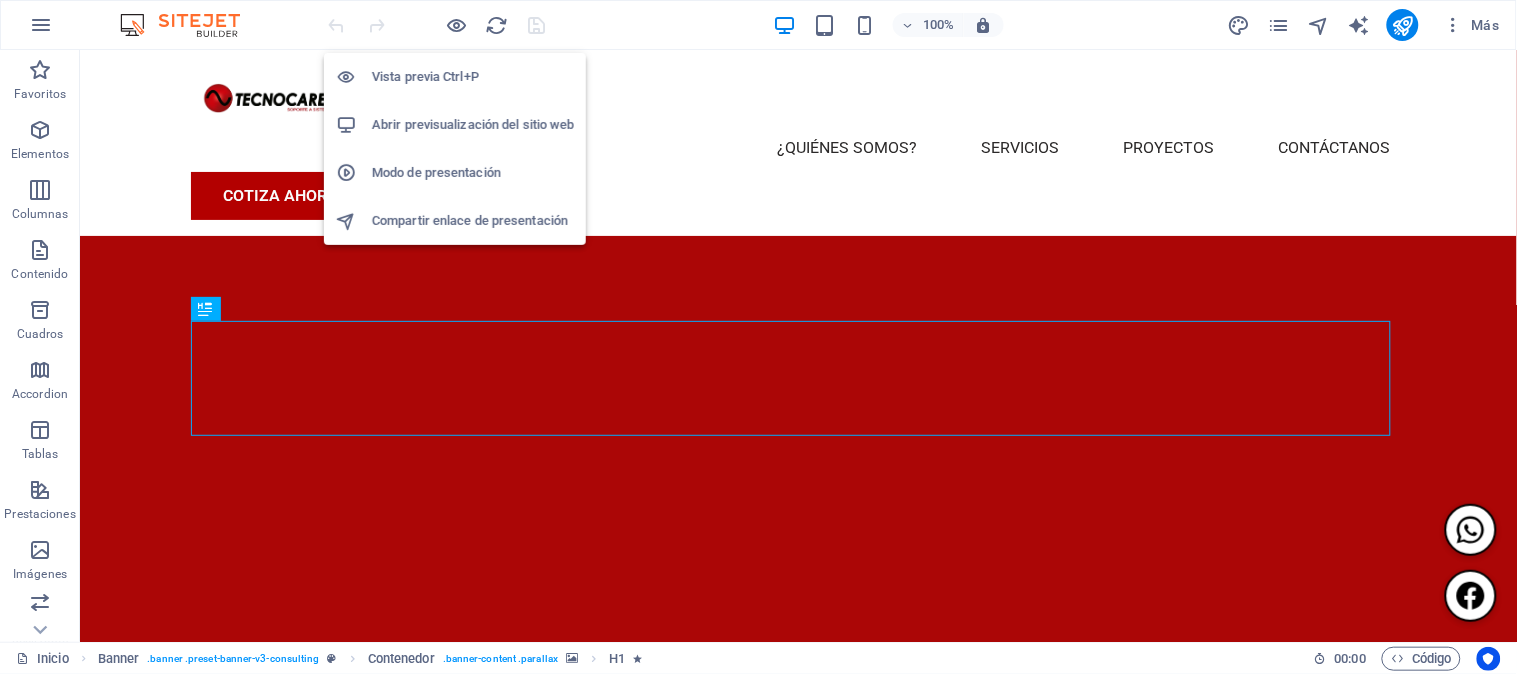 click on "Abrir previsualización del sitio web" at bounding box center (473, 125) 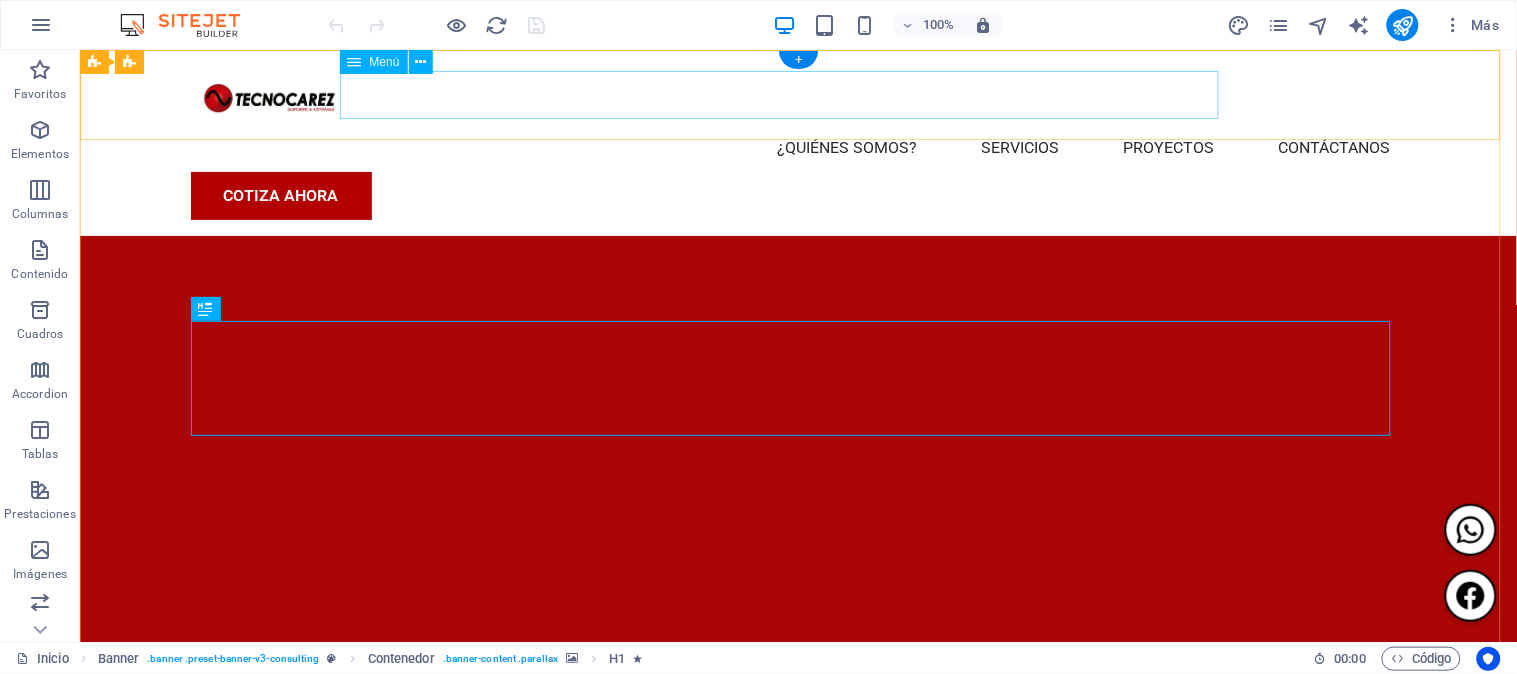 click on "¿Quiénes somos? Servicios Proyectos Contáctanos" at bounding box center [798, 147] 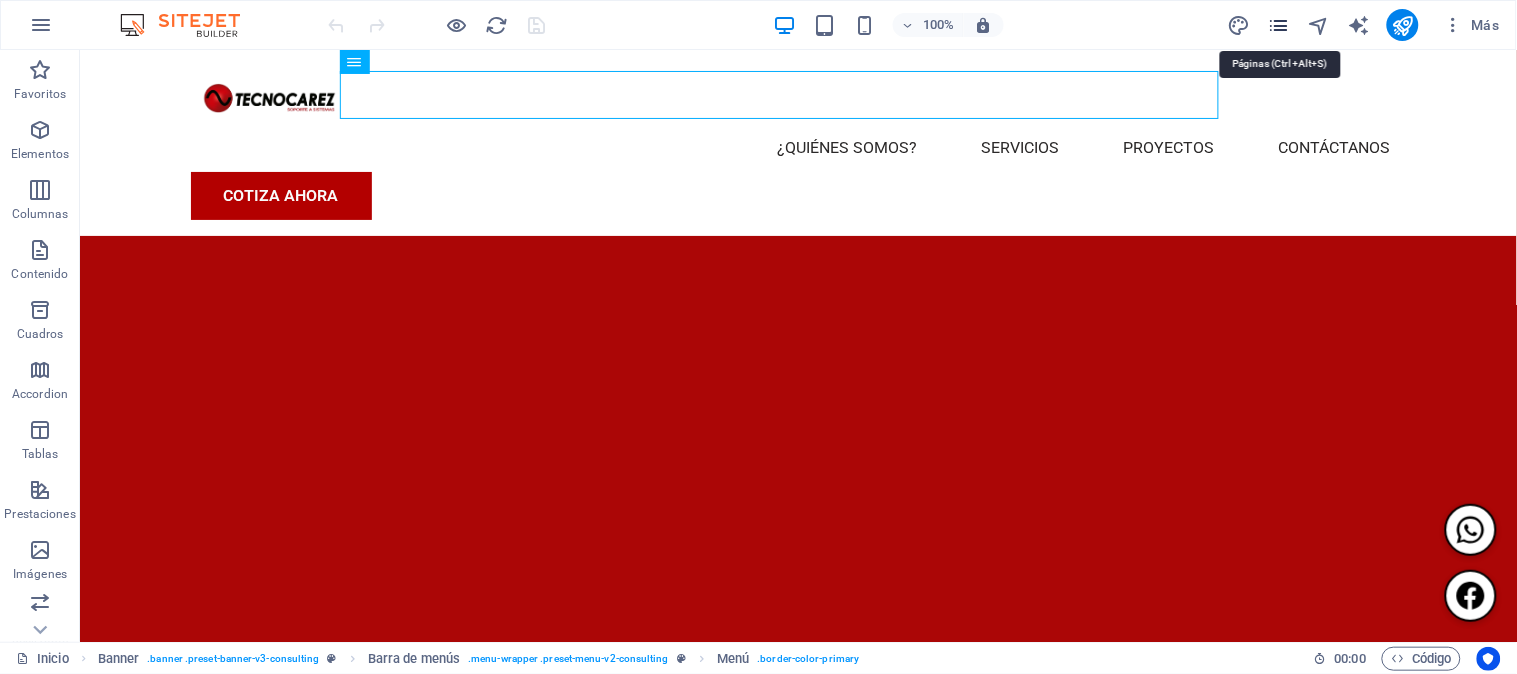click at bounding box center [1279, 25] 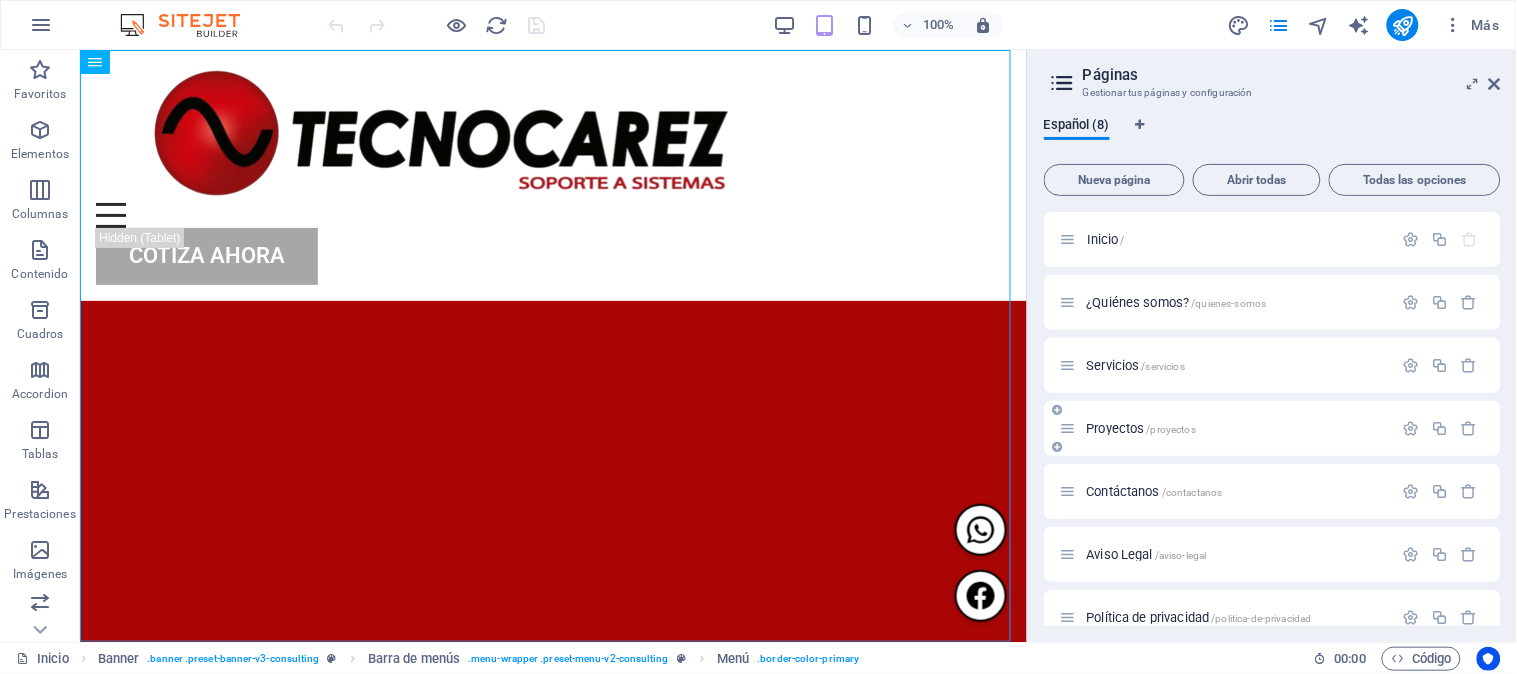 click on "Proyectos /proyectos" at bounding box center [1272, 428] 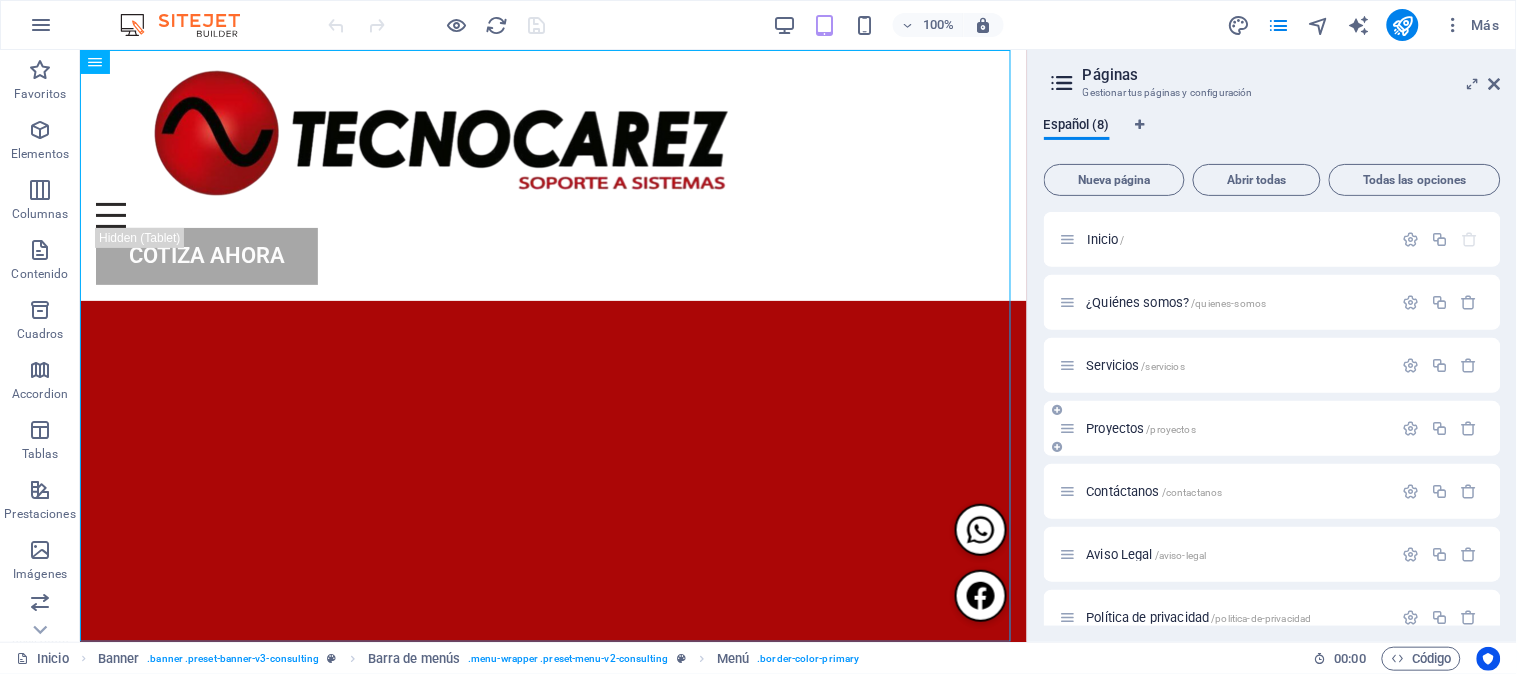 click on "Proyectos /proyectos" at bounding box center [1142, 428] 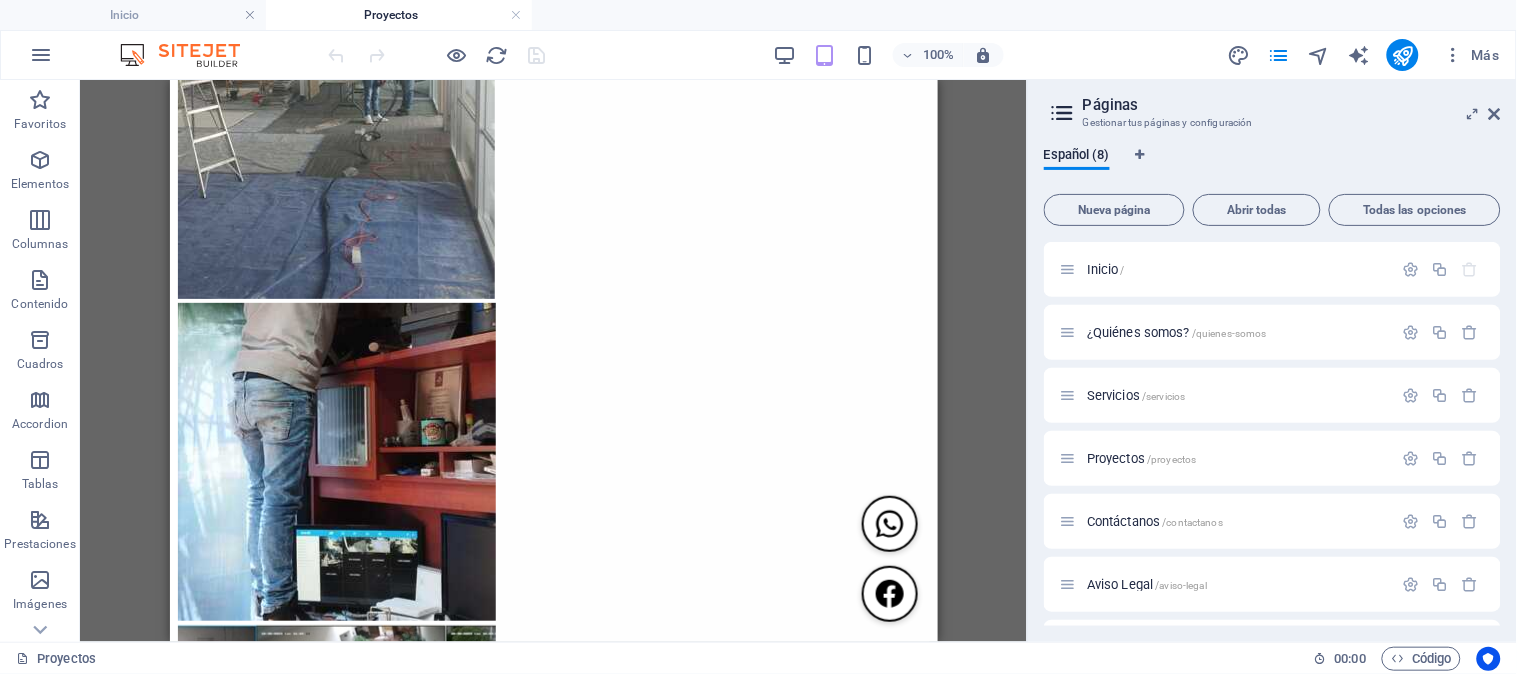 scroll, scrollTop: 994, scrollLeft: 0, axis: vertical 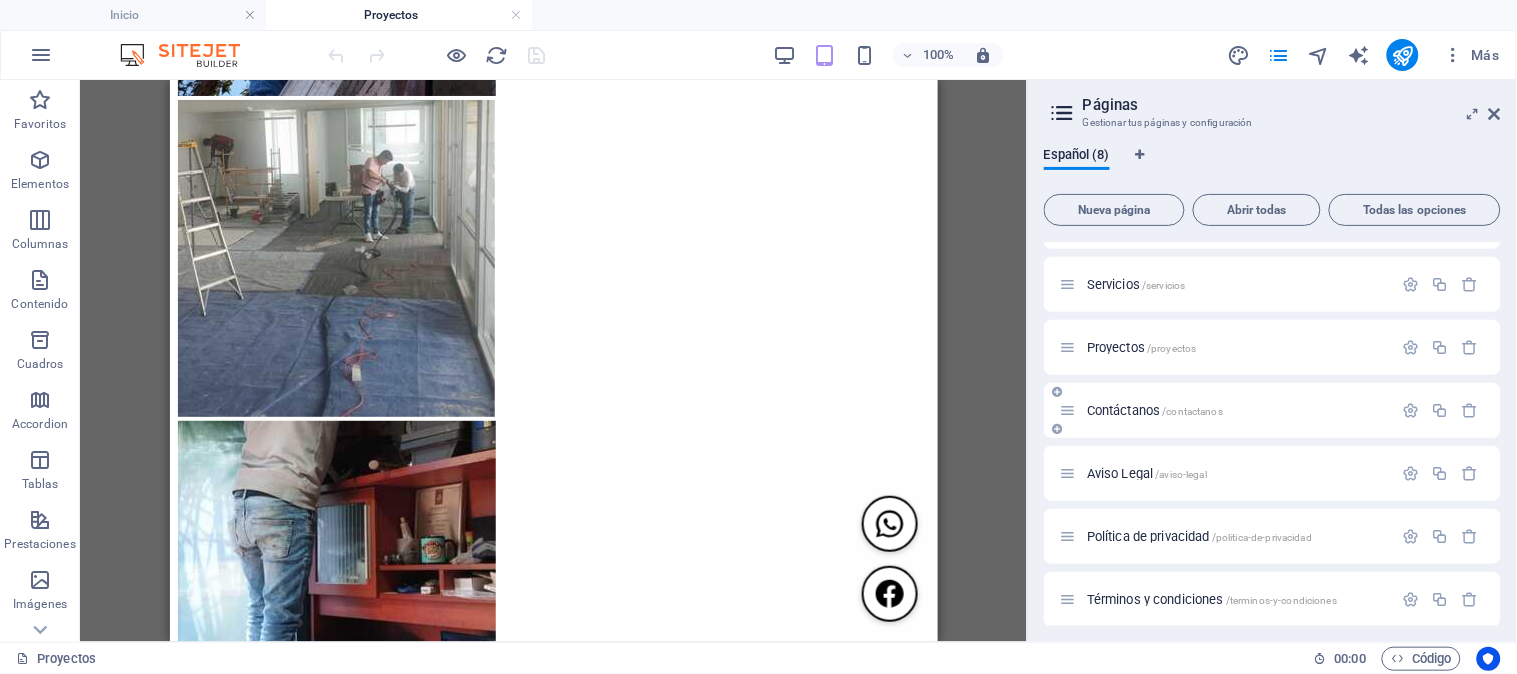 click on "Contáctanos /contactanos" at bounding box center [1155, 410] 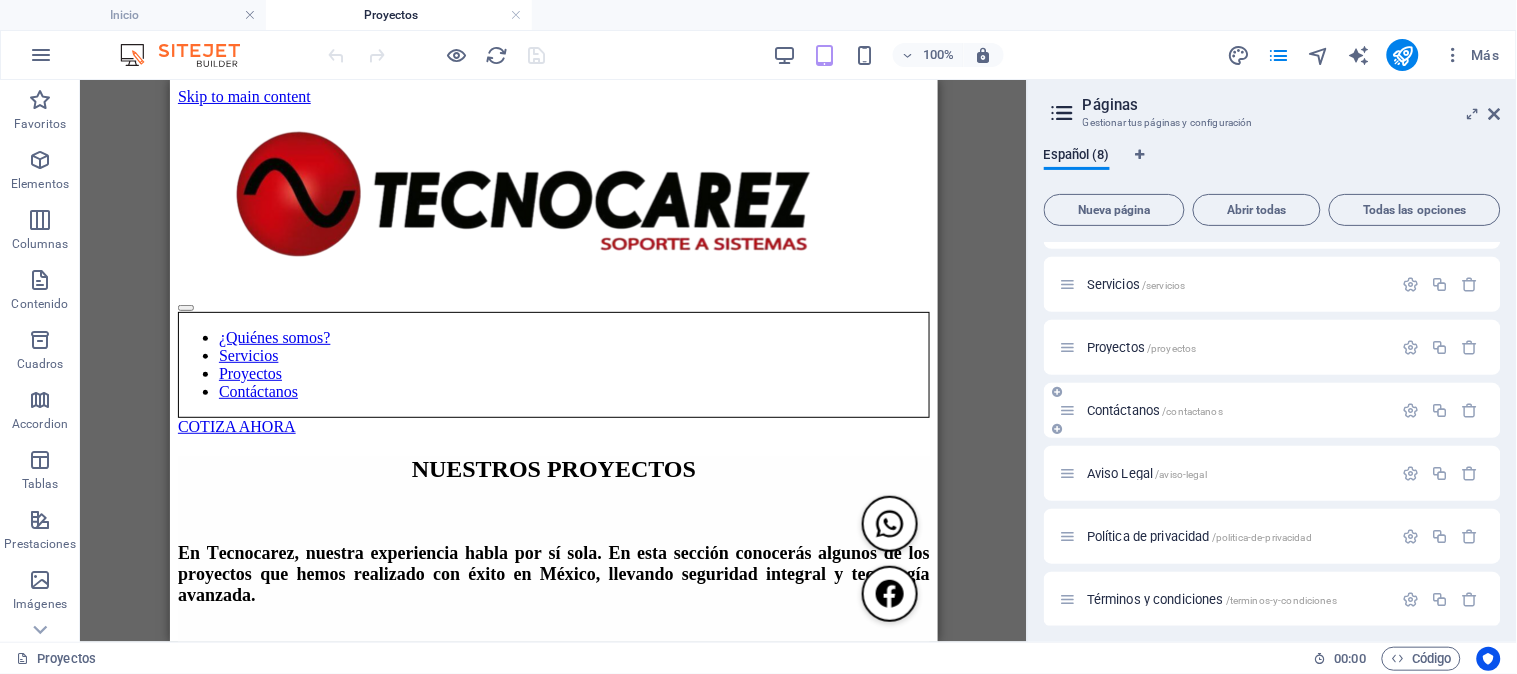scroll, scrollTop: 37, scrollLeft: 0, axis: vertical 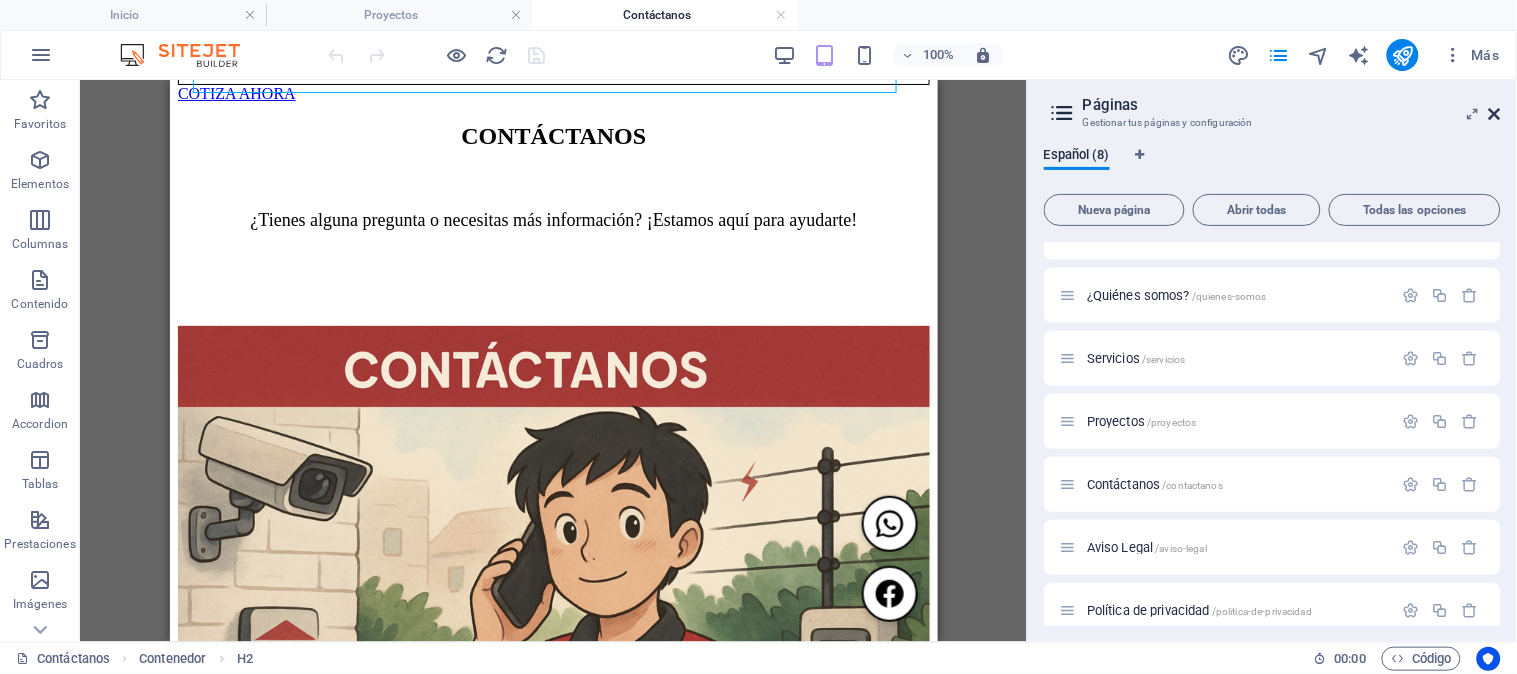 click at bounding box center [1495, 114] 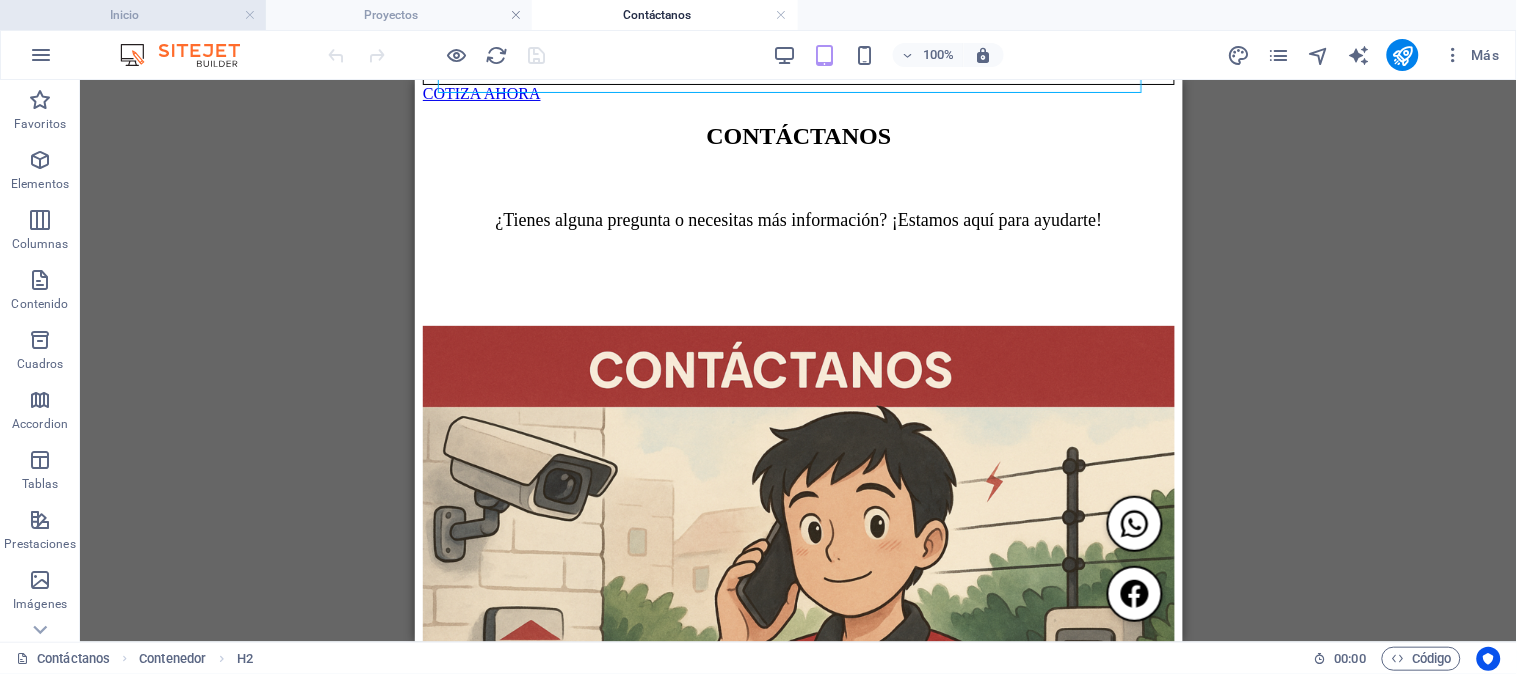 click on "Inicio" at bounding box center [133, 15] 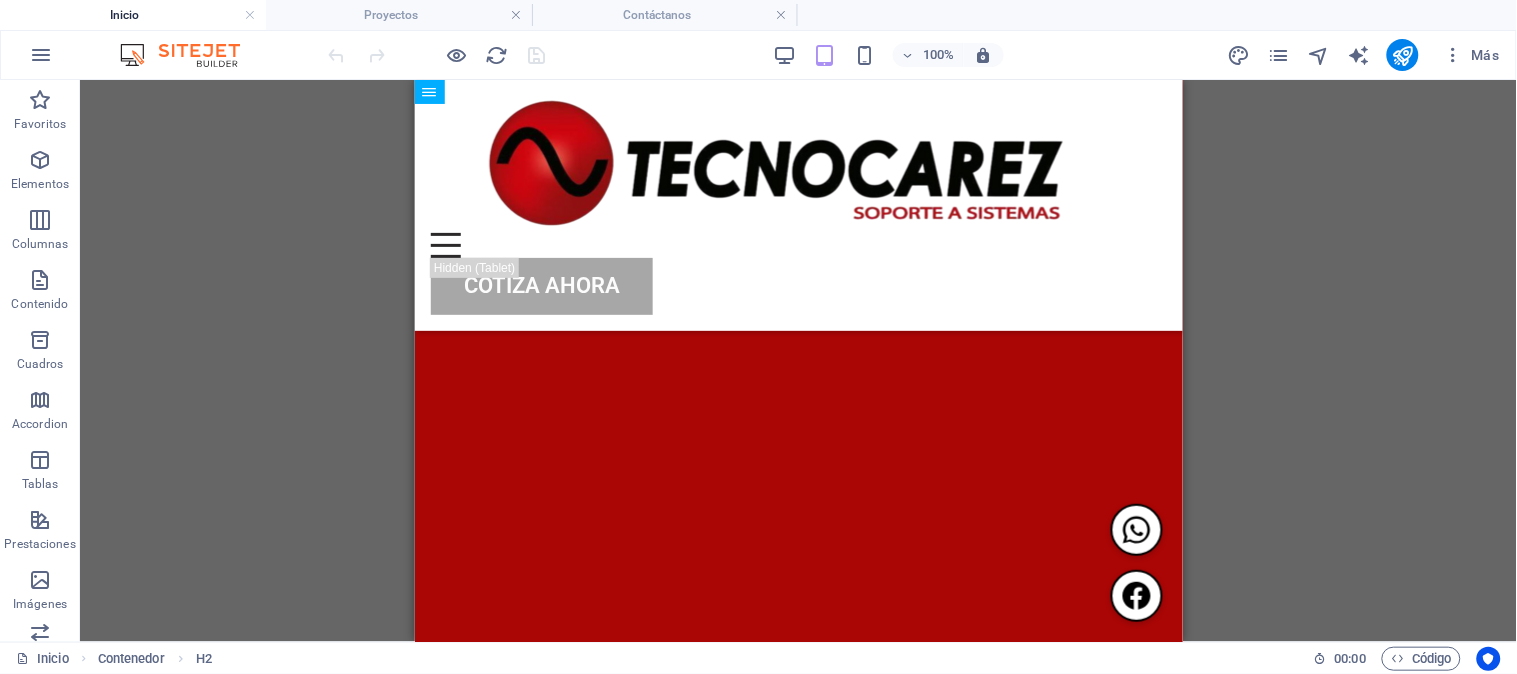 scroll, scrollTop: 0, scrollLeft: 0, axis: both 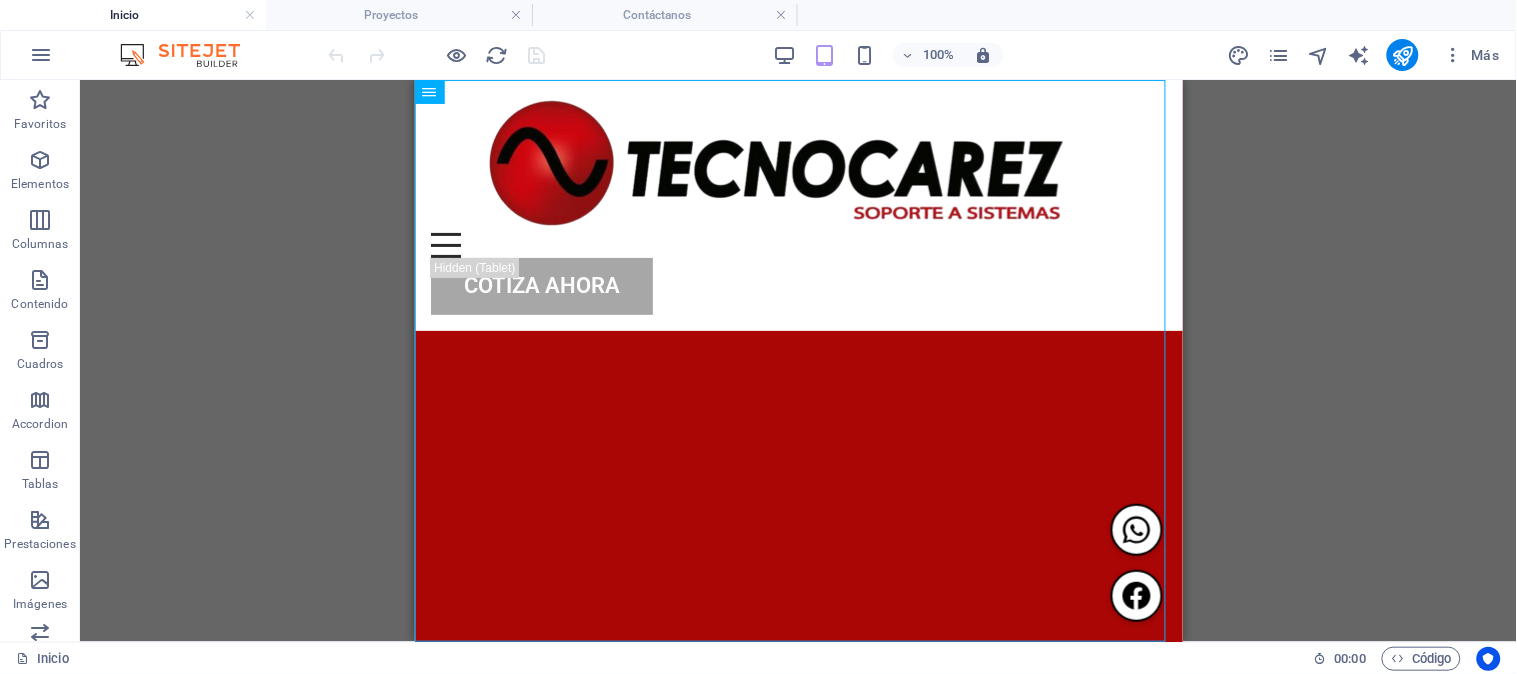 click at bounding box center [437, 55] 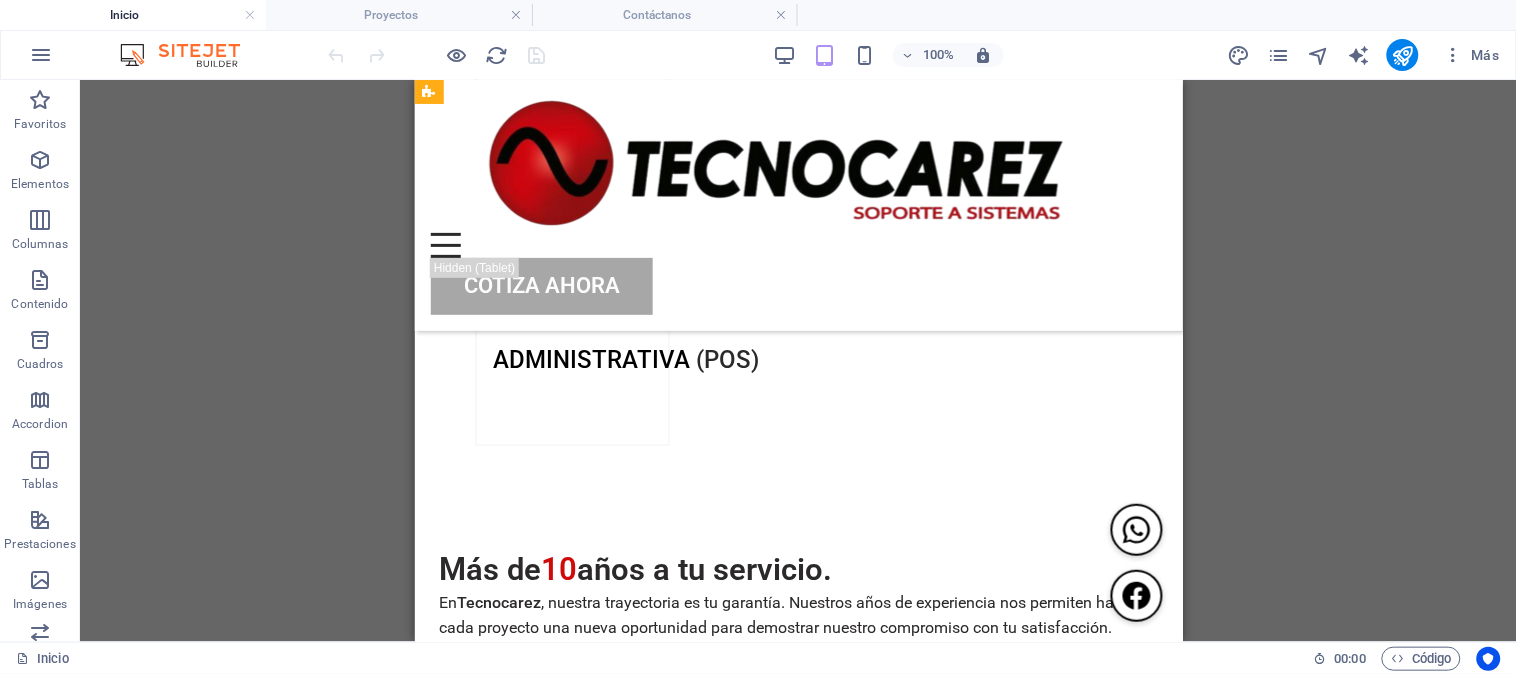 scroll, scrollTop: 3377, scrollLeft: 0, axis: vertical 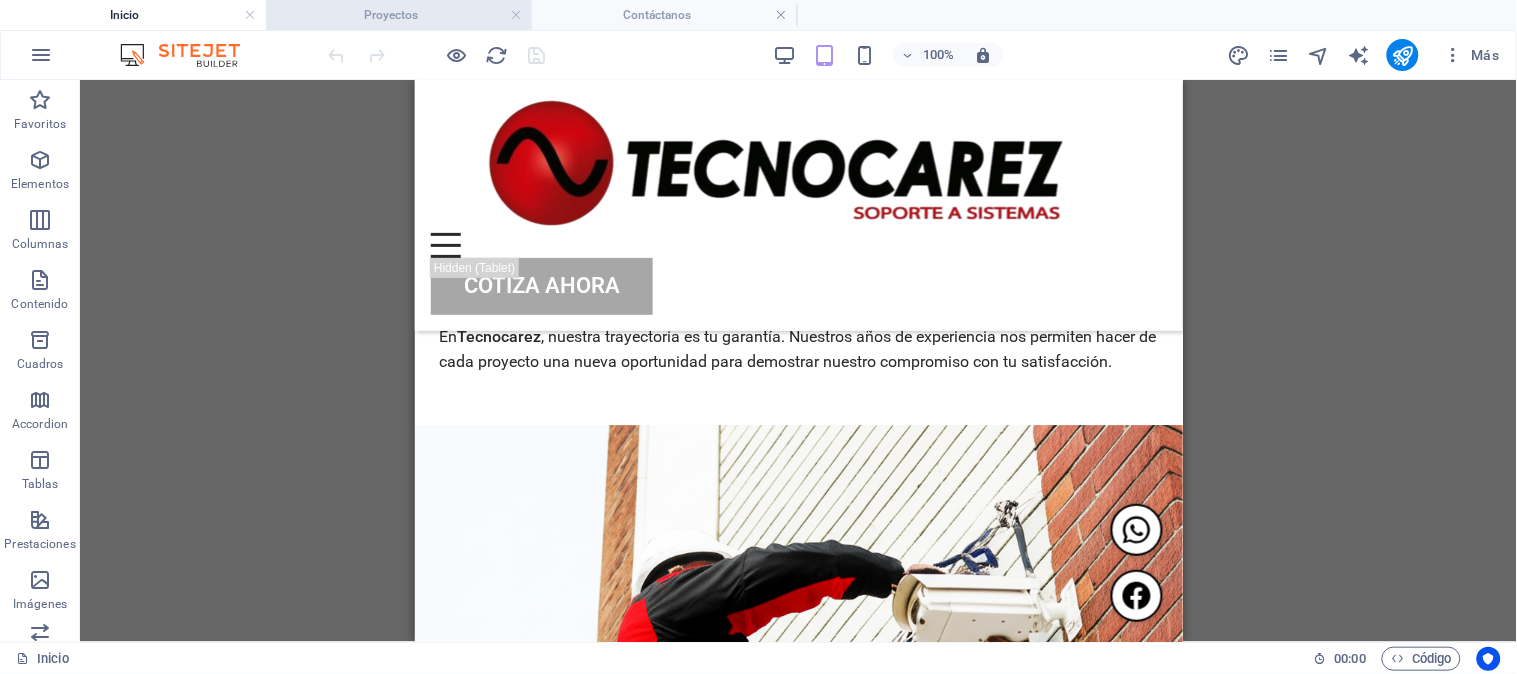 click on "Proyectos" at bounding box center (399, 15) 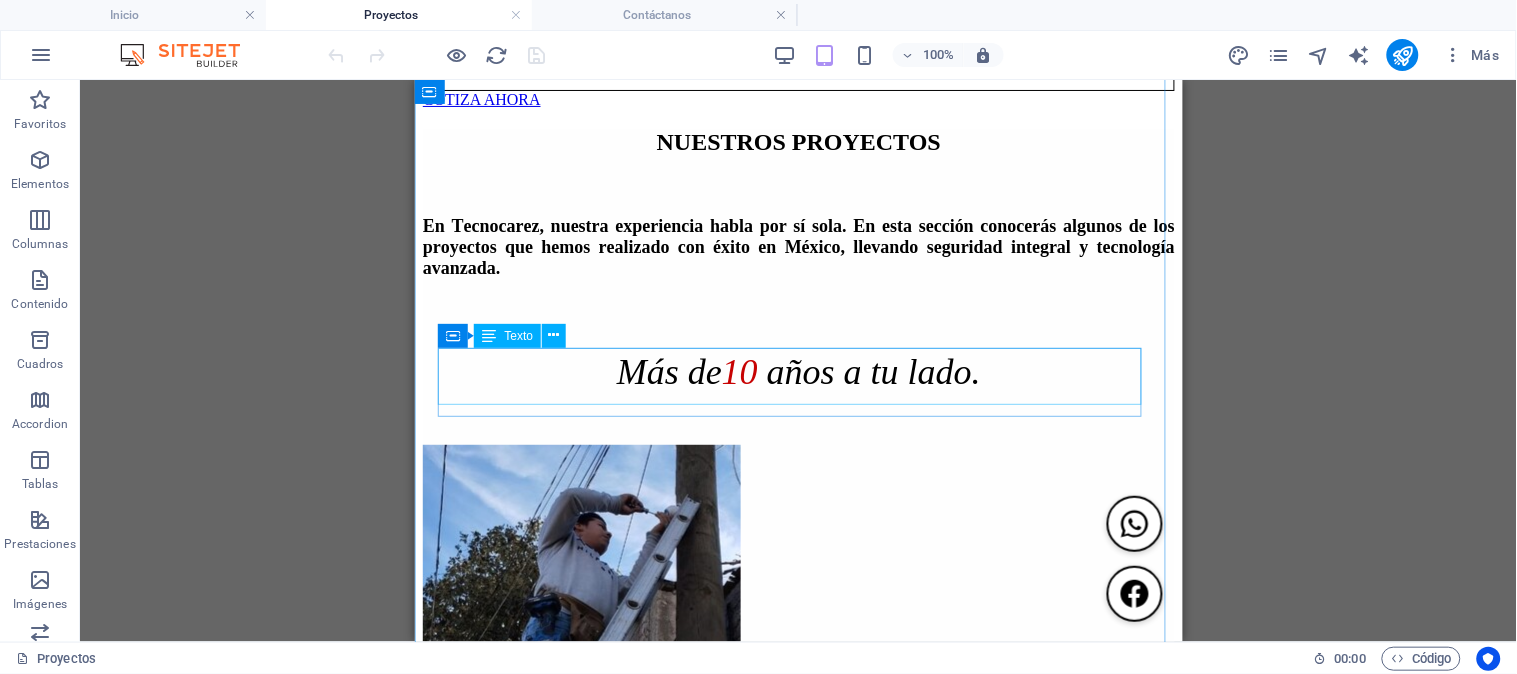 scroll, scrollTop: 0, scrollLeft: 0, axis: both 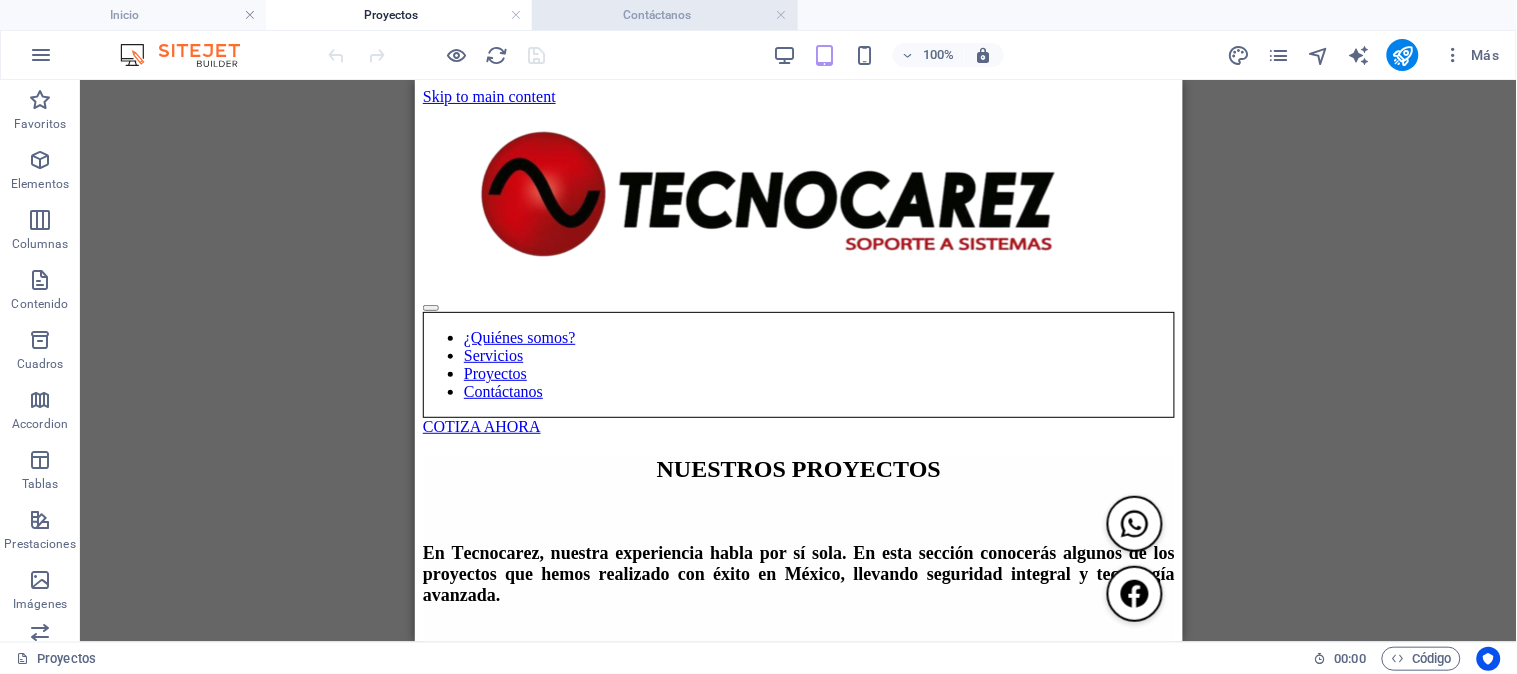 click on "Contáctanos" at bounding box center [665, 15] 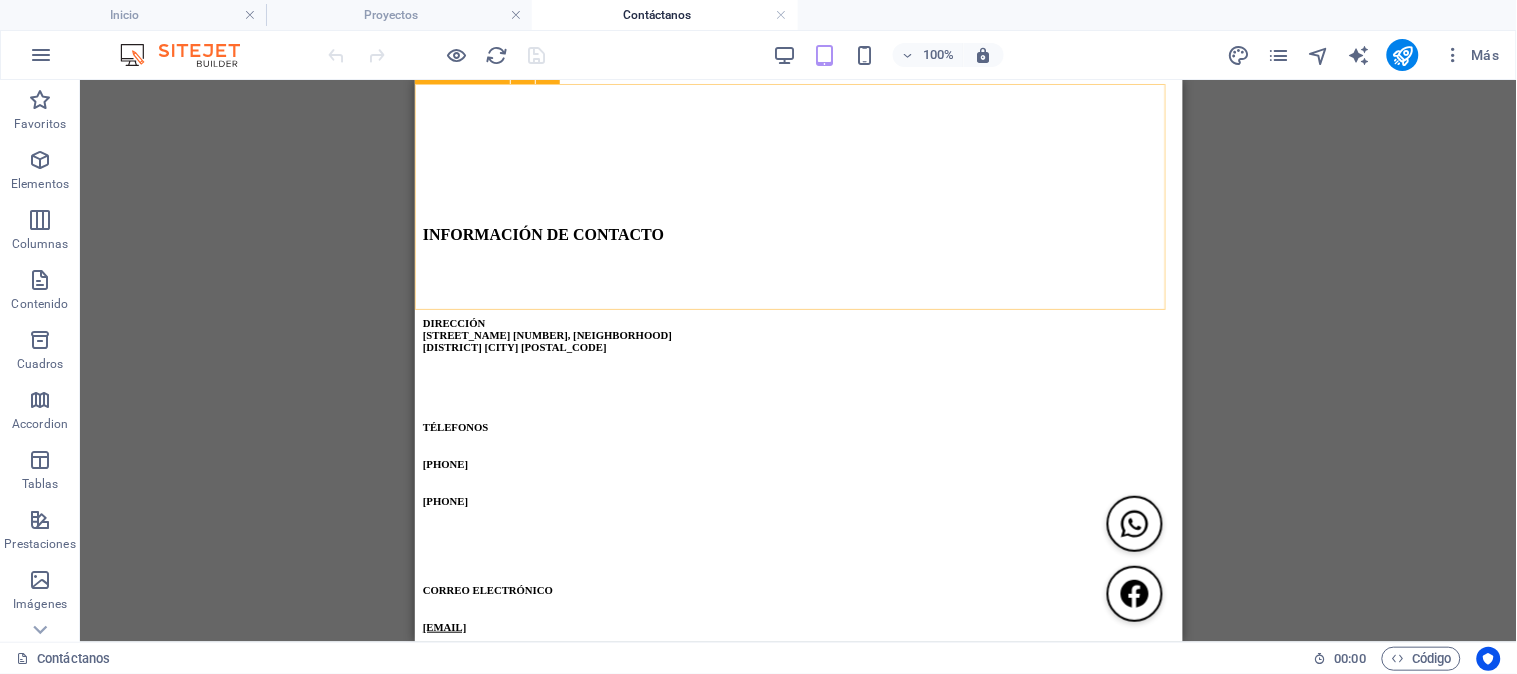 scroll, scrollTop: 1666, scrollLeft: 0, axis: vertical 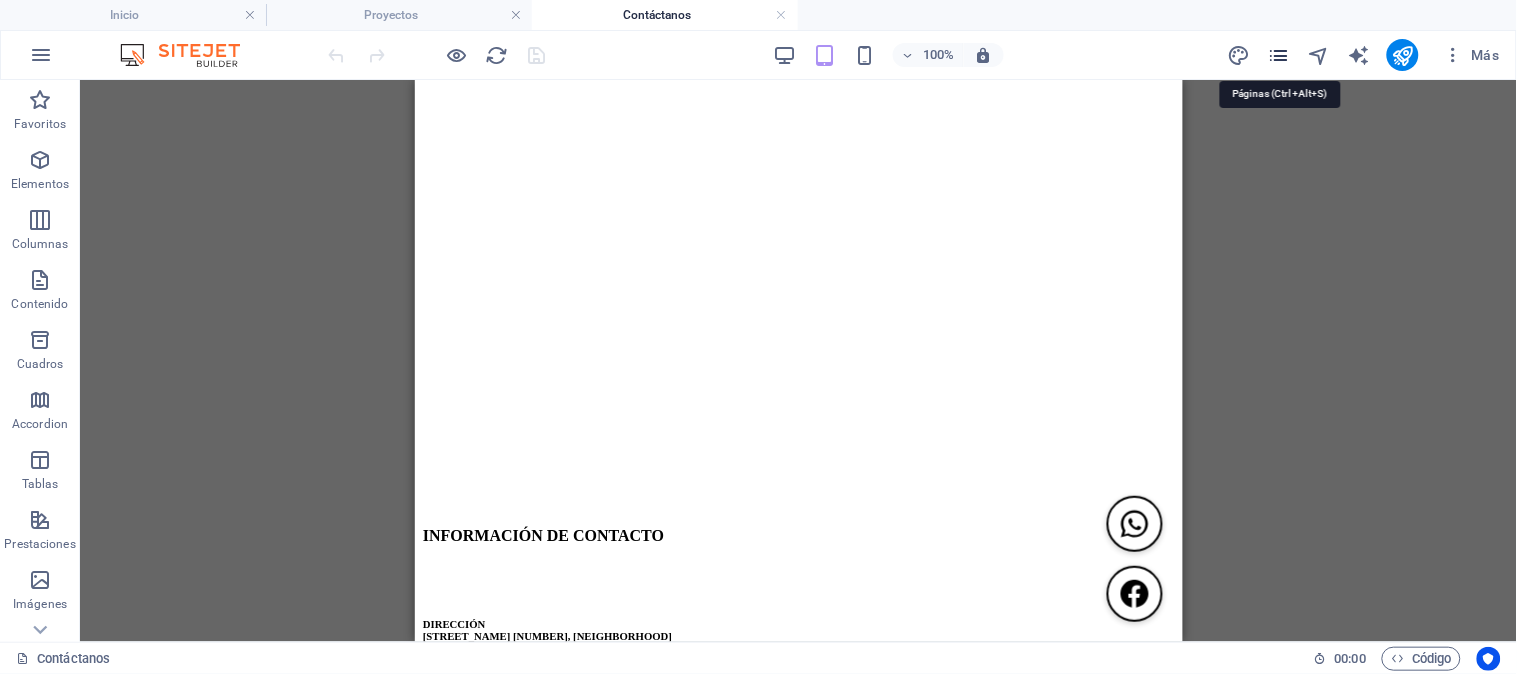 click at bounding box center [1279, 55] 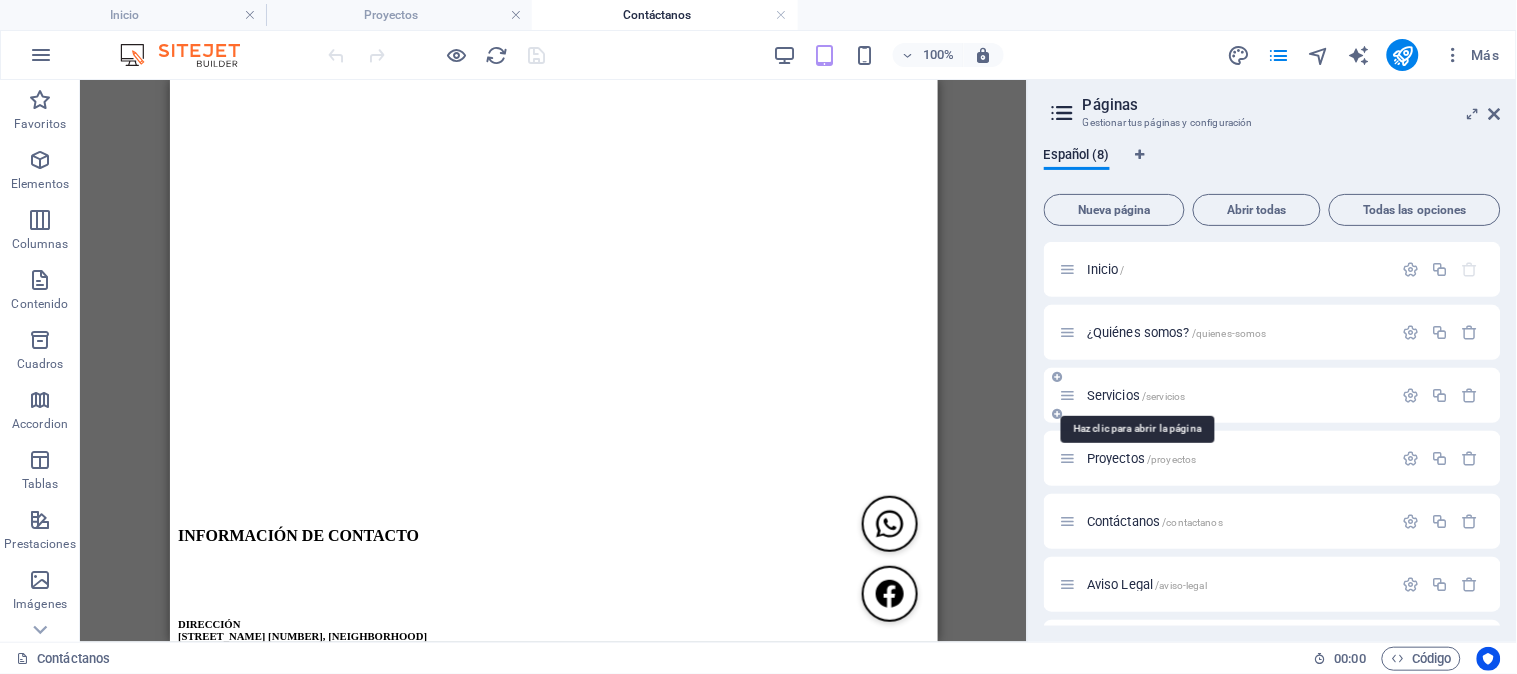 click on "/servicios" at bounding box center [1163, 396] 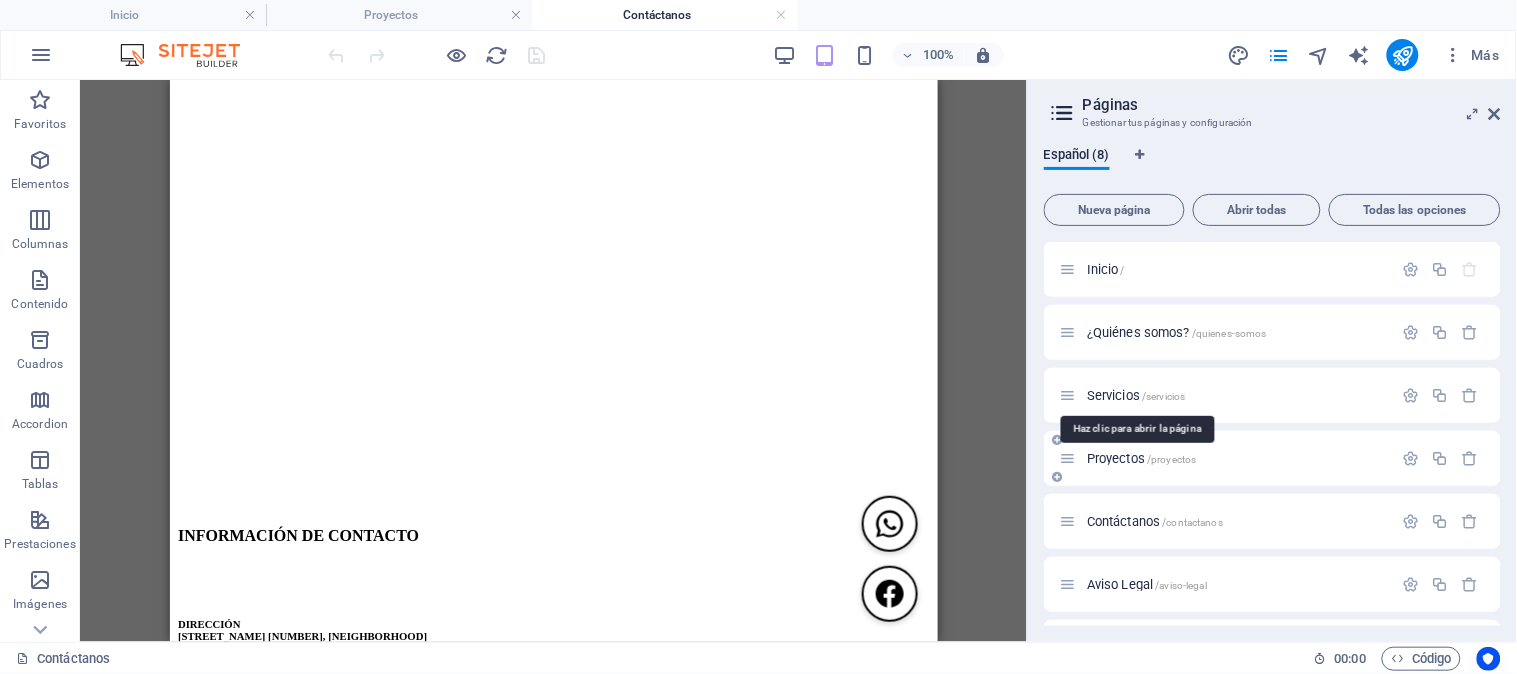 scroll, scrollTop: 0, scrollLeft: 0, axis: both 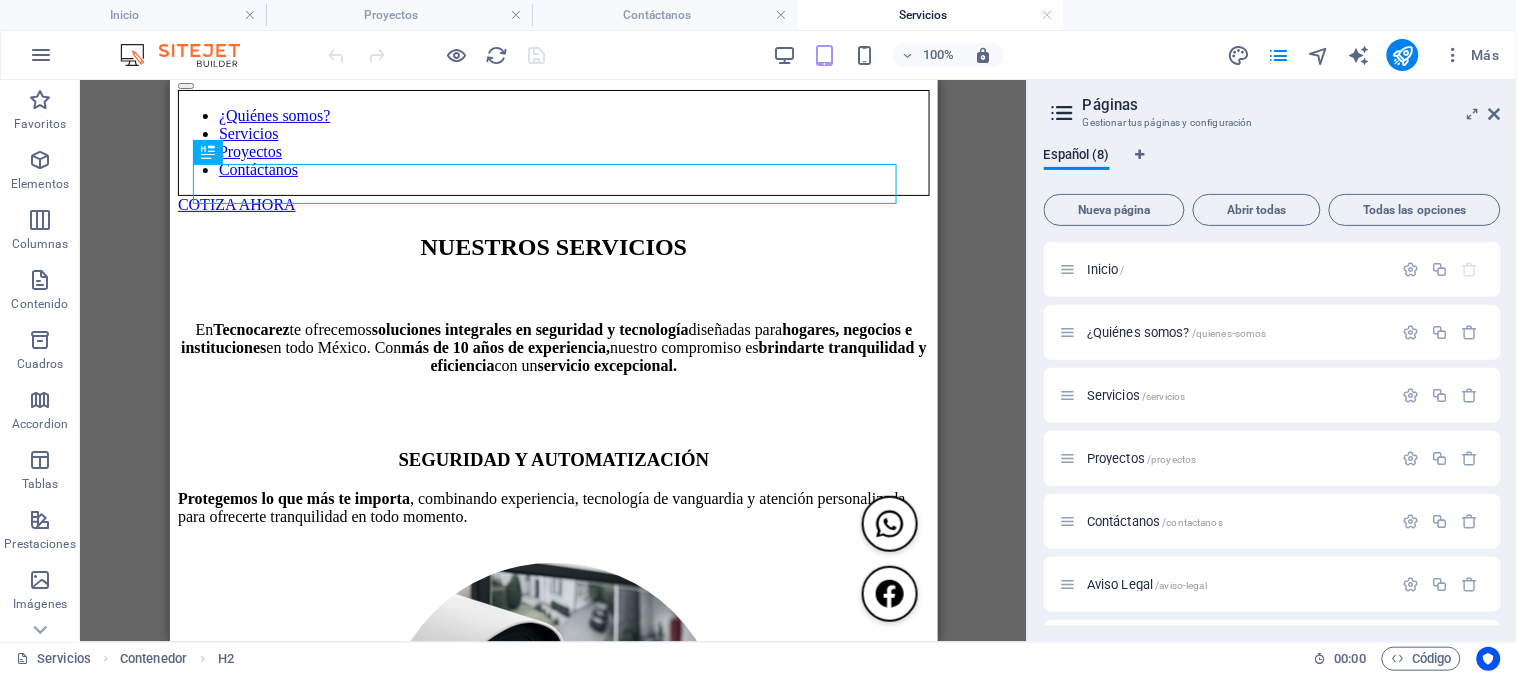 click at bounding box center (437, 55) 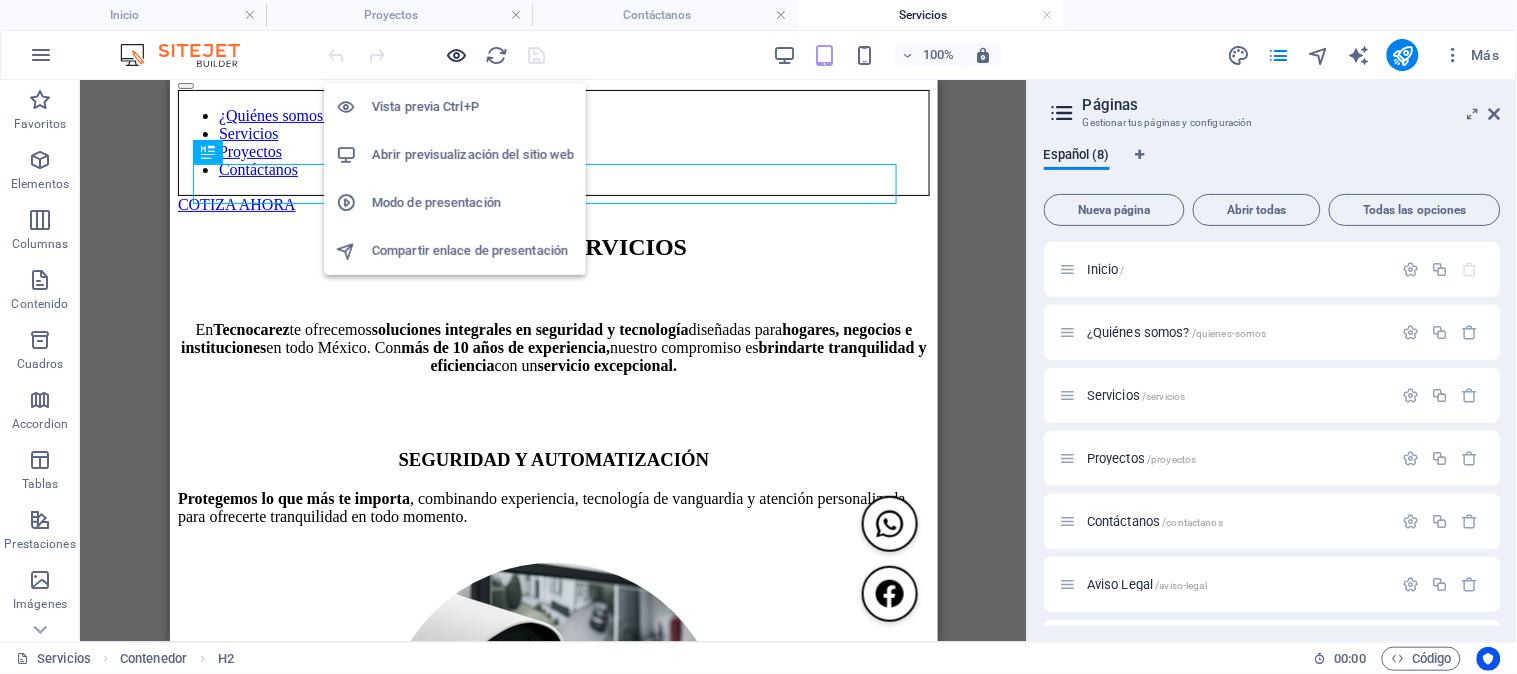 click at bounding box center (457, 55) 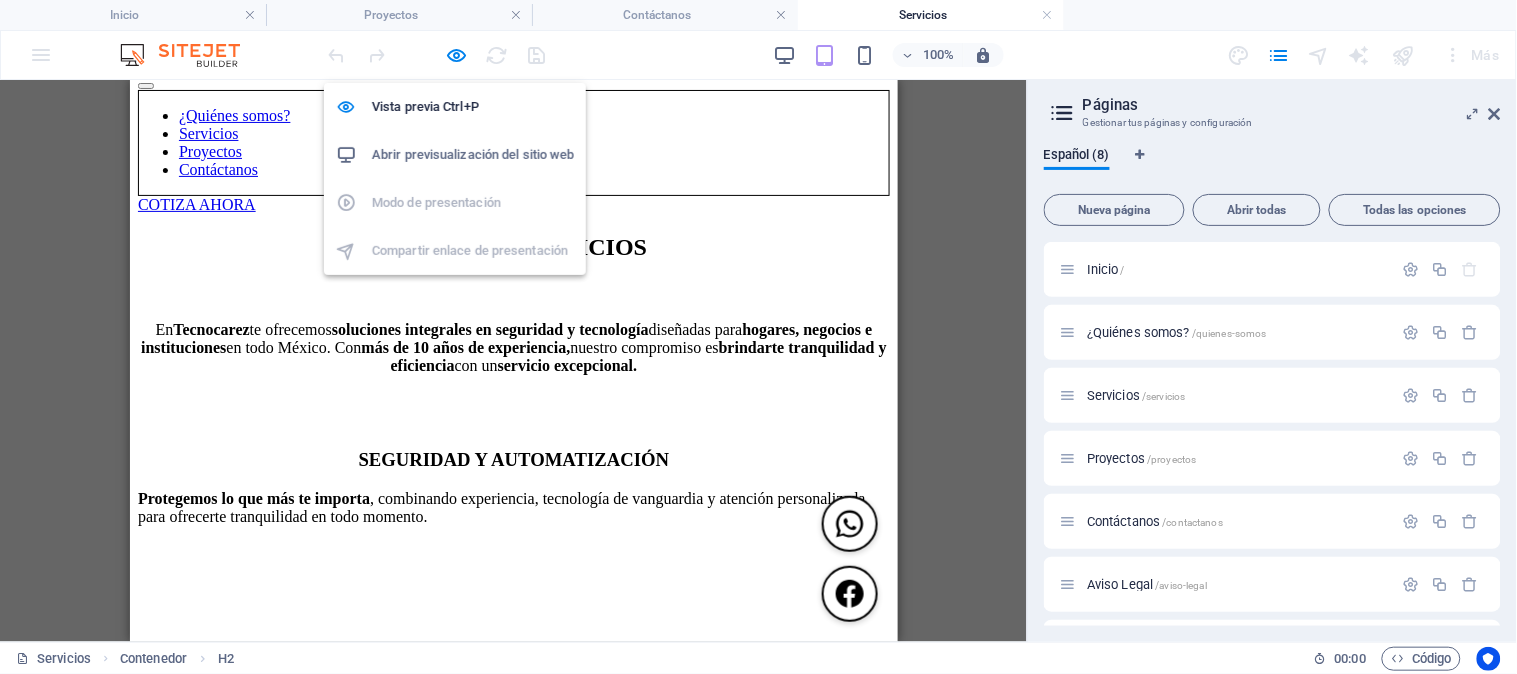 click on "Abrir previsualización del sitio web" at bounding box center (473, 155) 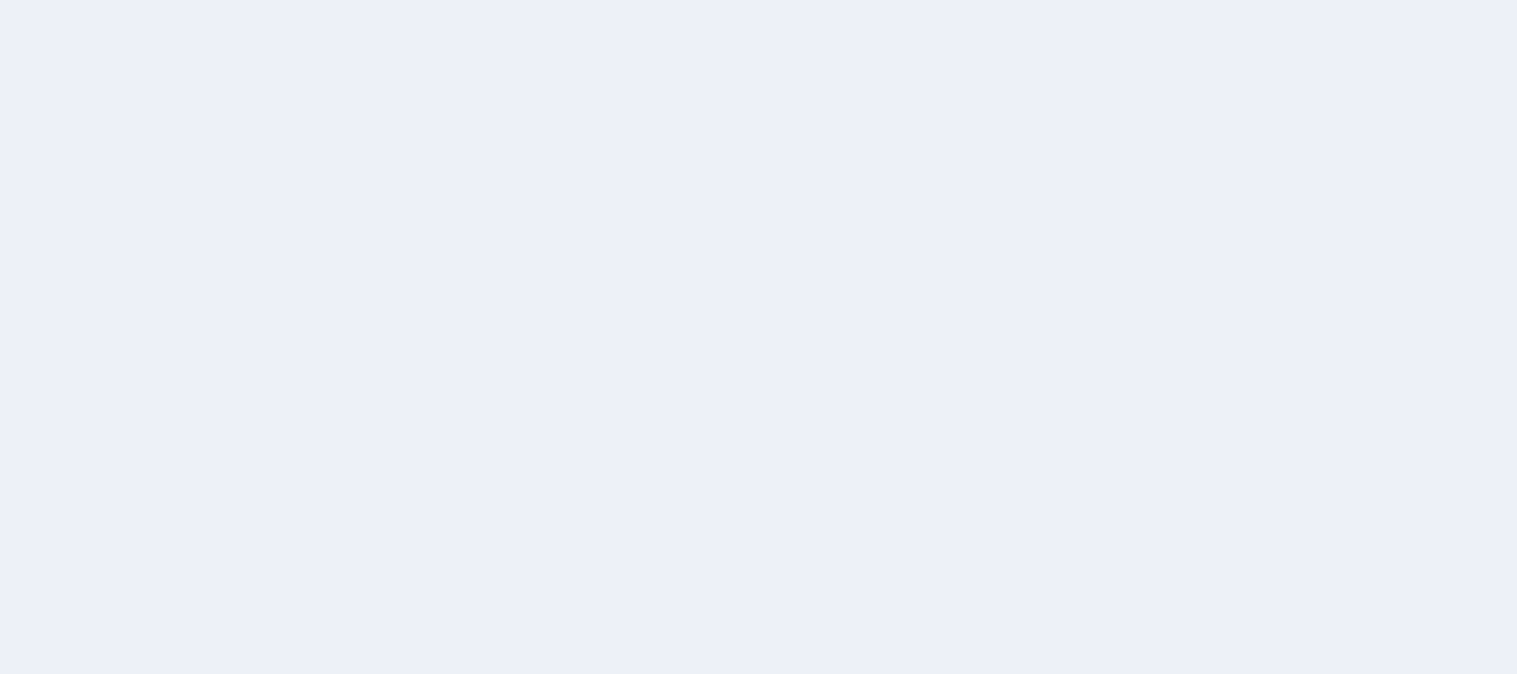 scroll, scrollTop: 0, scrollLeft: 0, axis: both 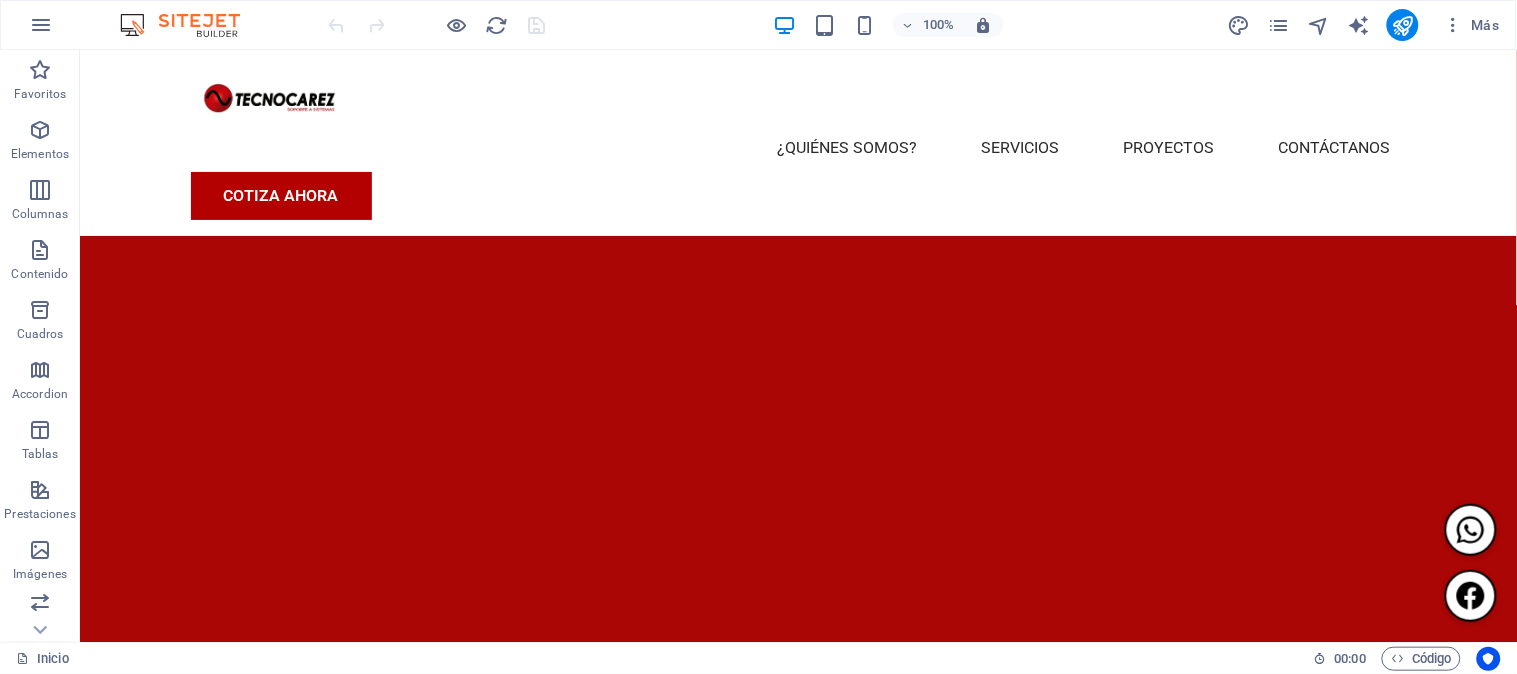 click on "100% Más" at bounding box center (758, 25) 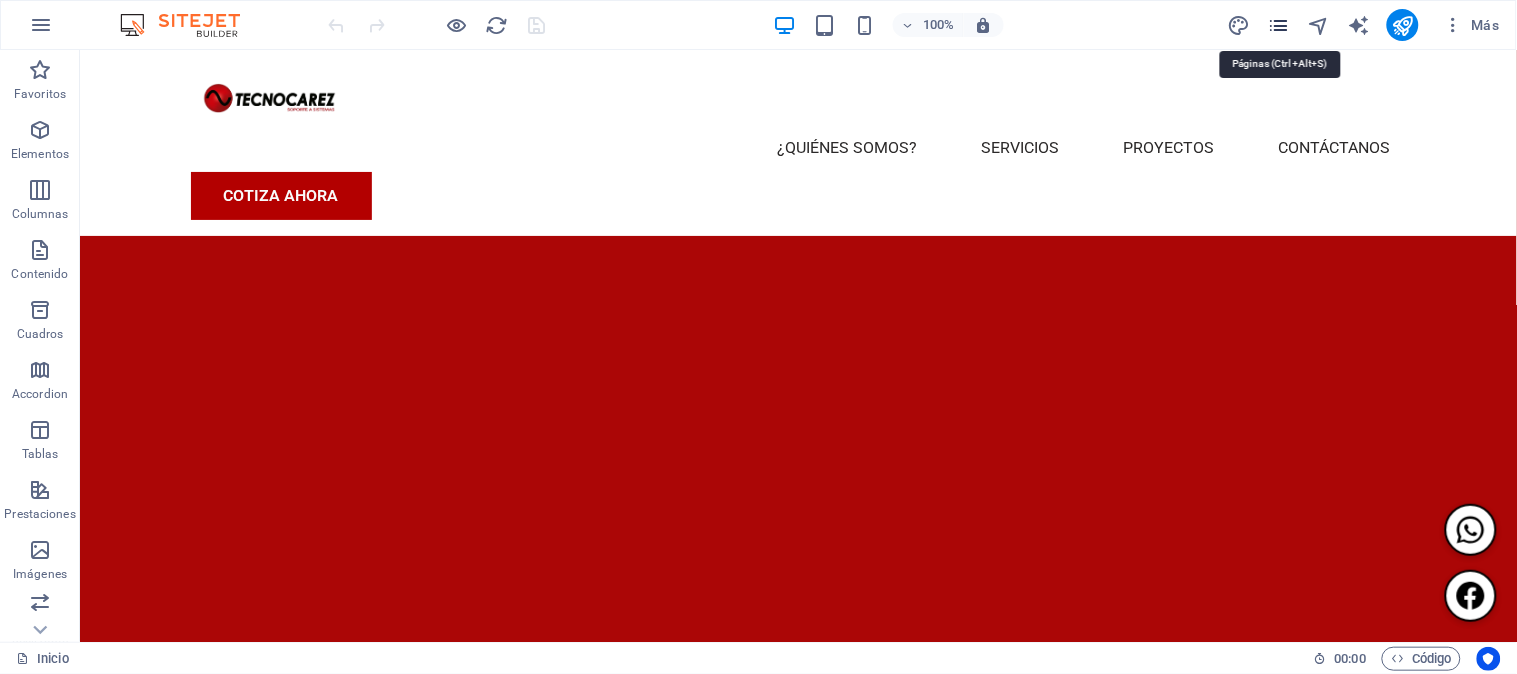 click at bounding box center [1279, 25] 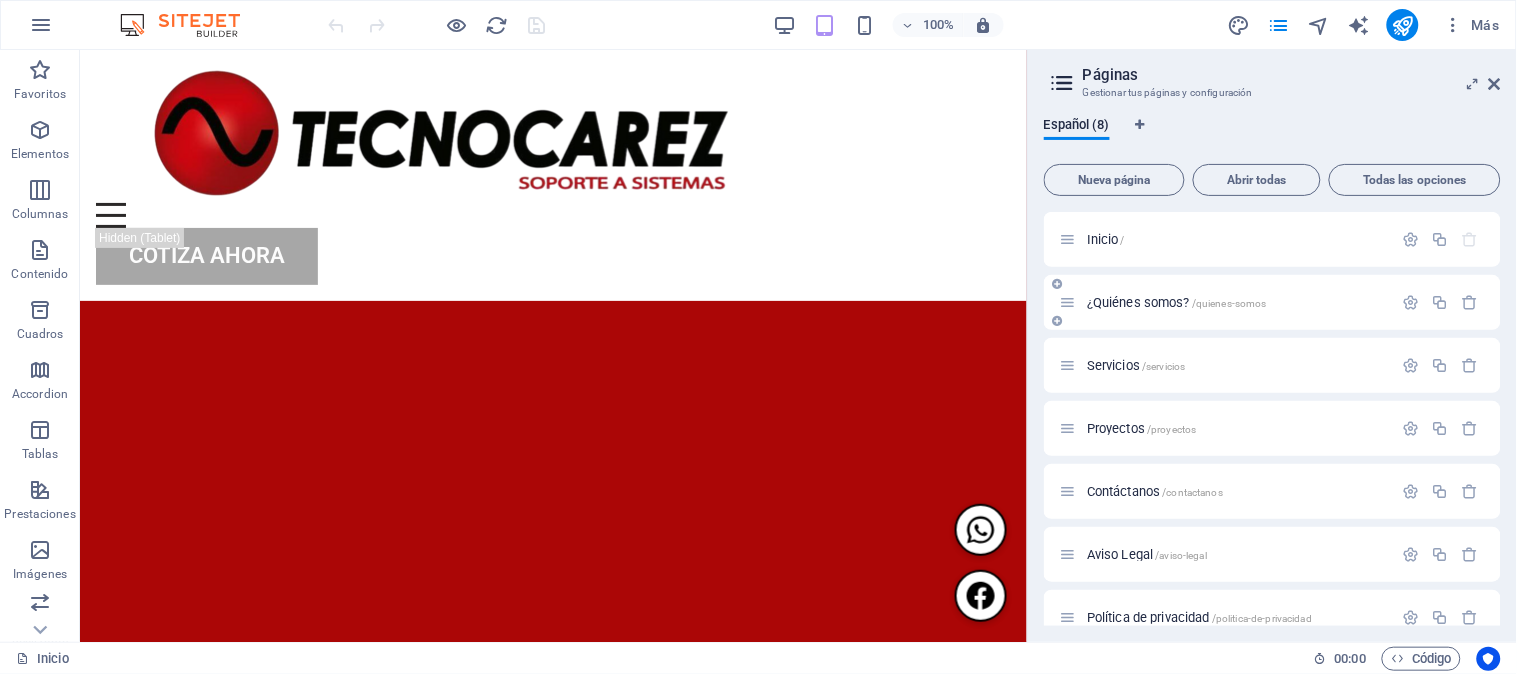 click on "¿Quiénes somos? /quienes-somos" at bounding box center (1272, 302) 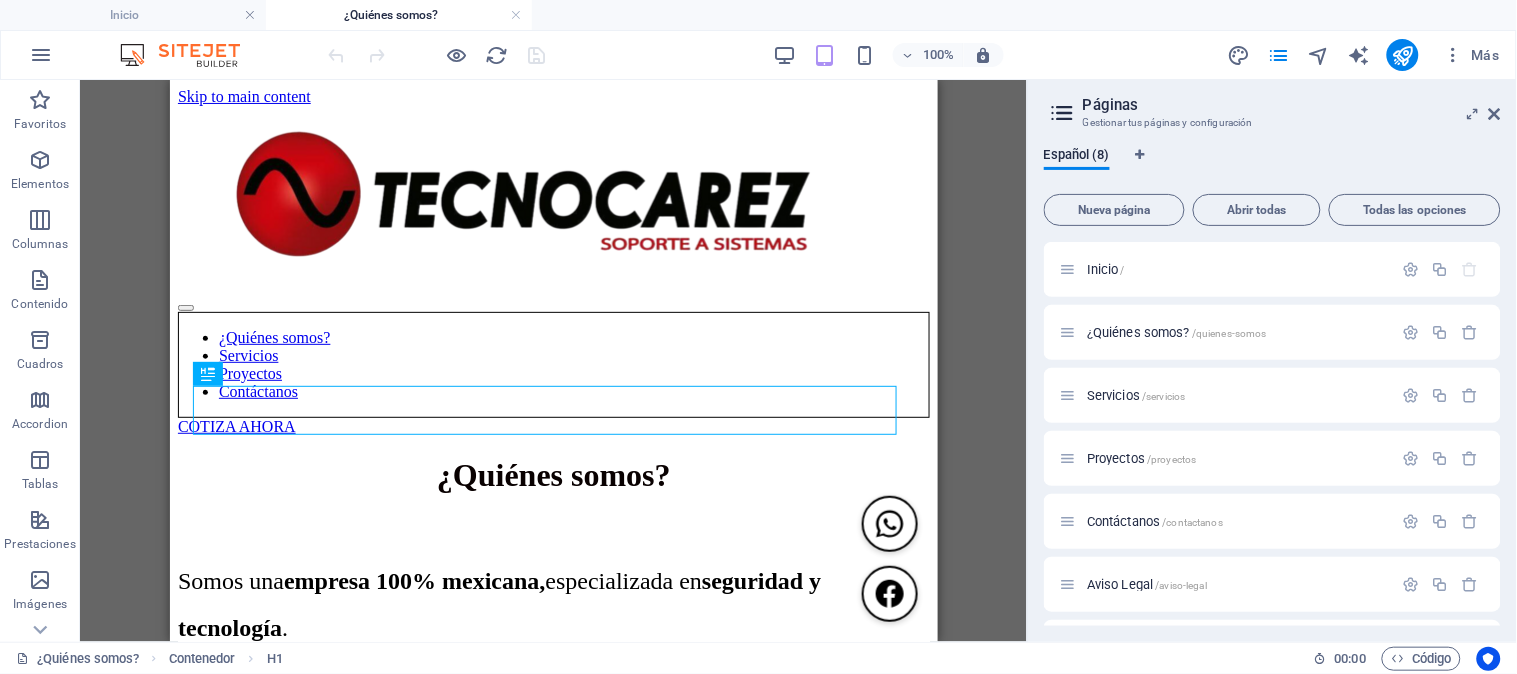 scroll, scrollTop: 0, scrollLeft: 0, axis: both 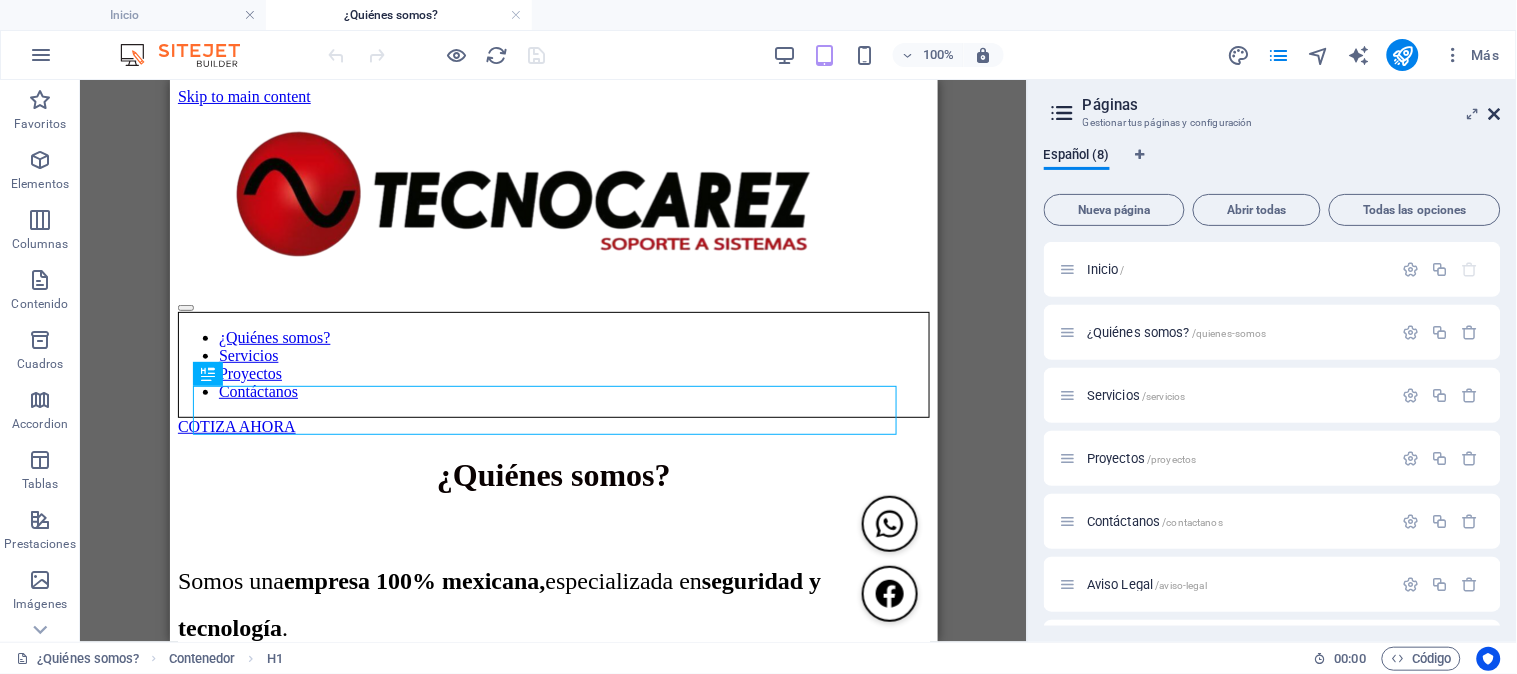 click at bounding box center (1495, 114) 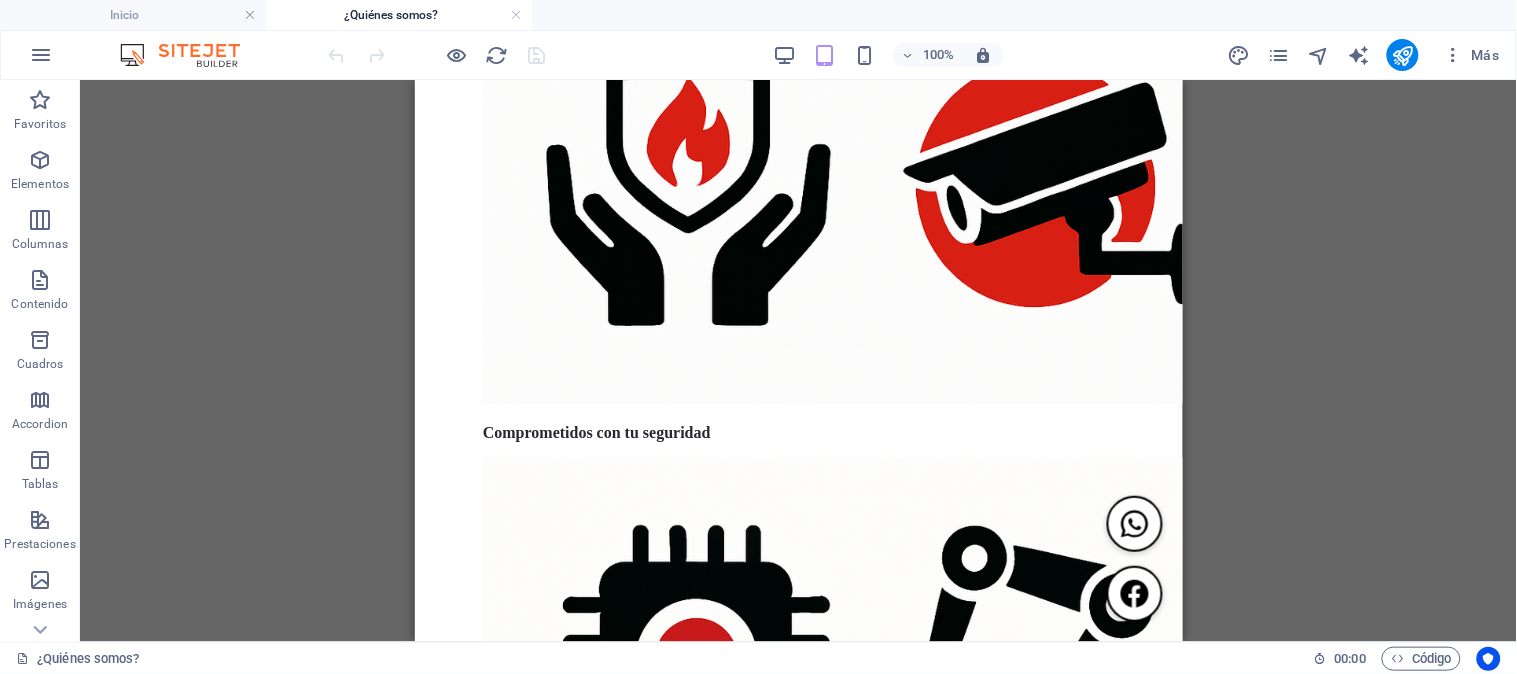 scroll, scrollTop: 2796, scrollLeft: 0, axis: vertical 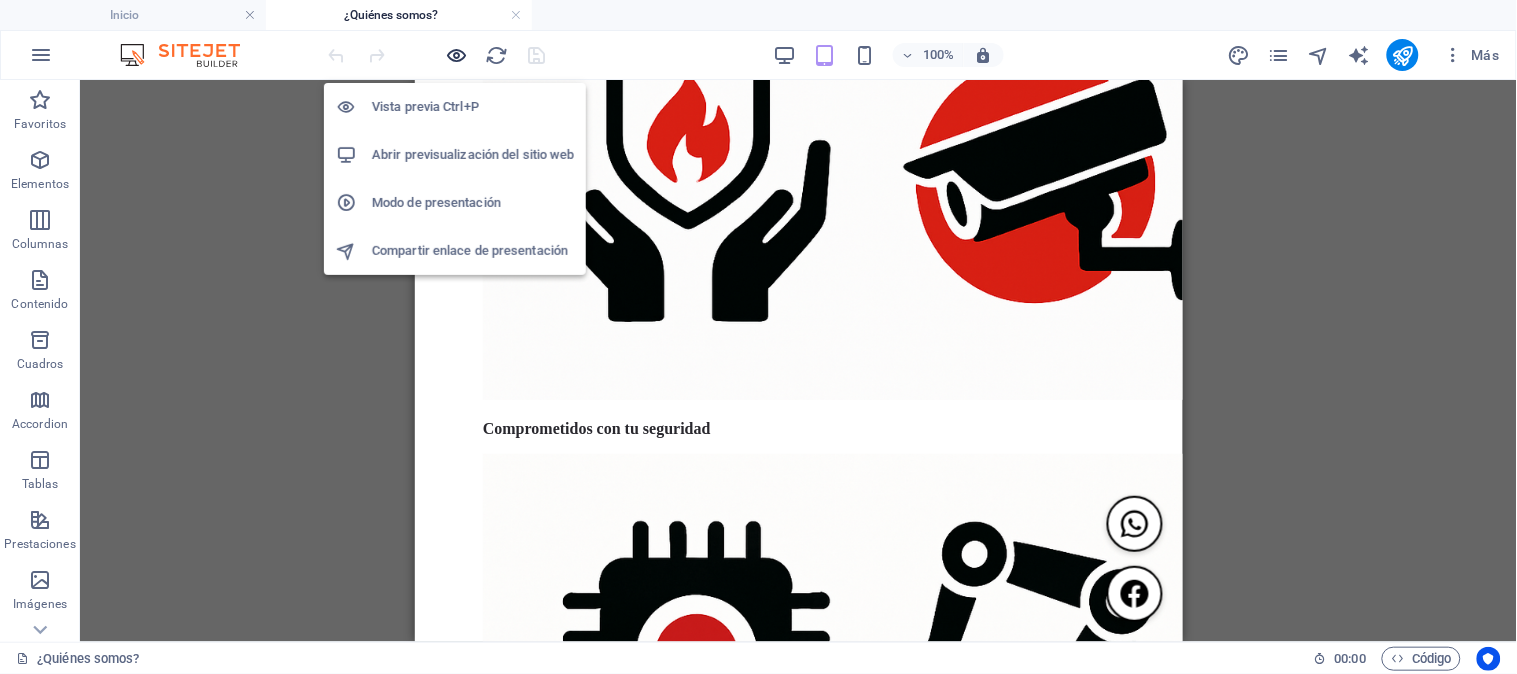 click at bounding box center (457, 55) 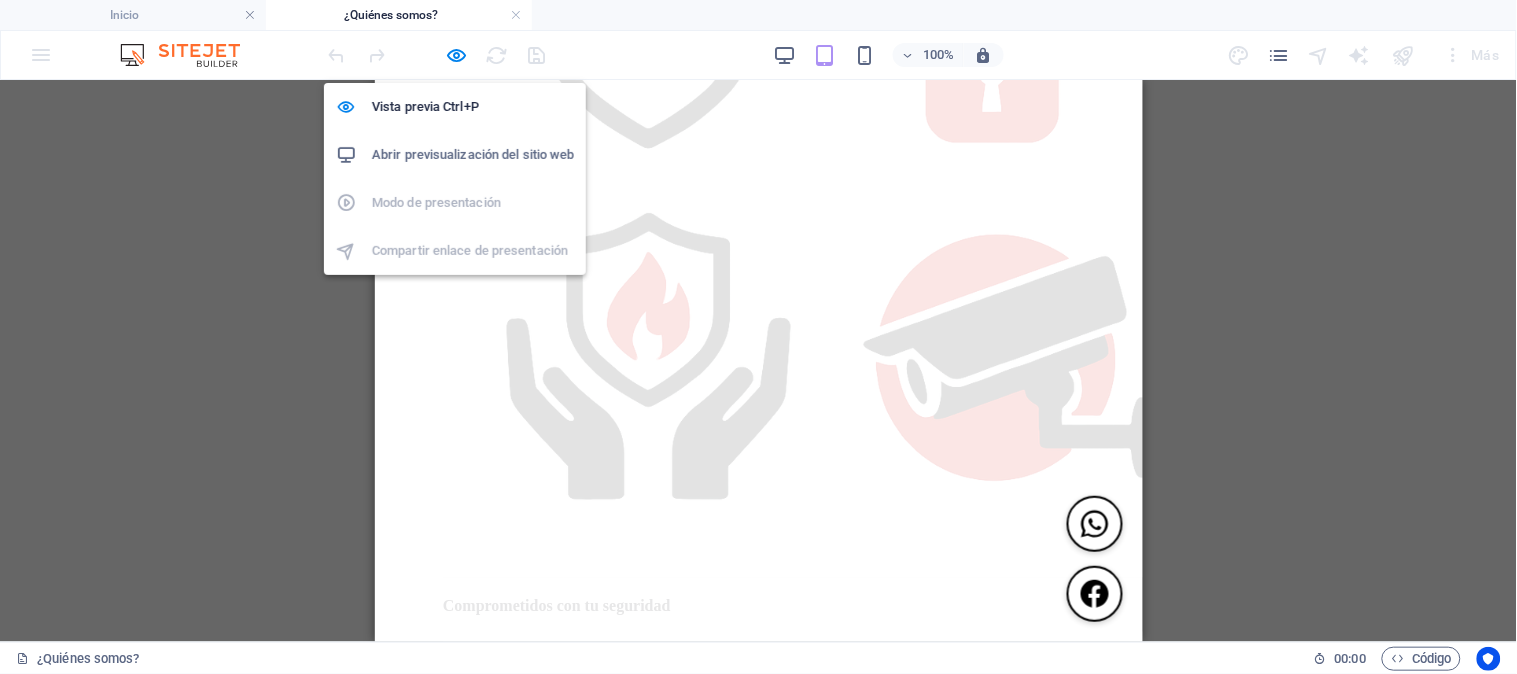 click on "Abrir previsualización del sitio web" at bounding box center [473, 155] 